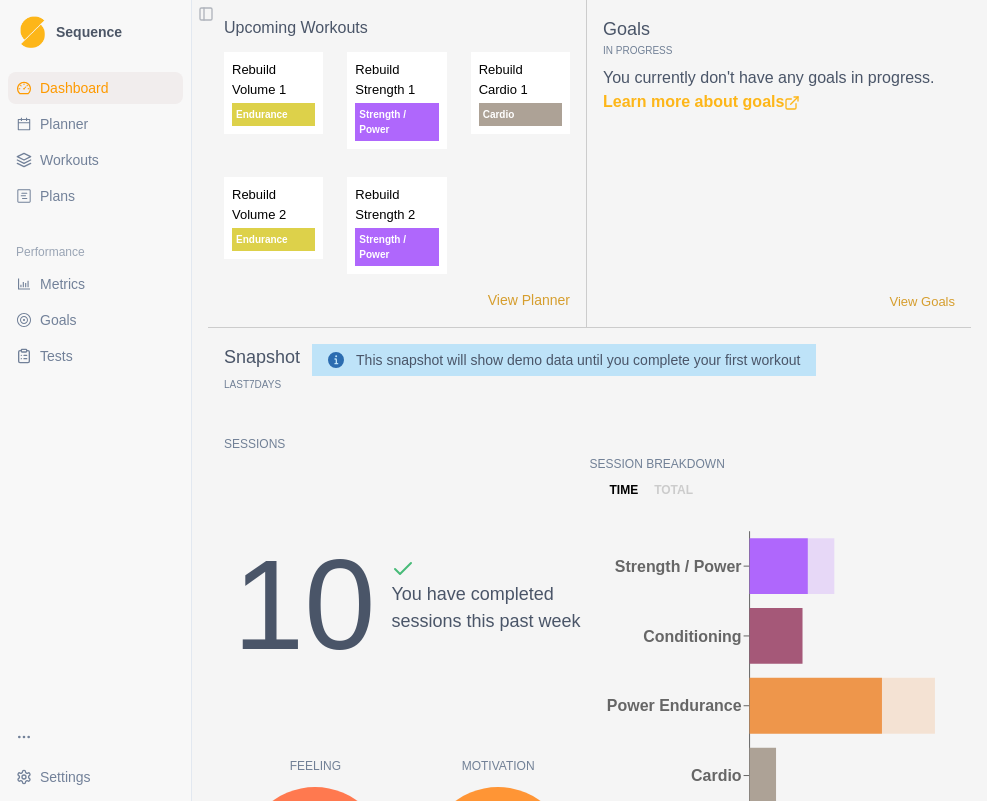 scroll, scrollTop: 0, scrollLeft: 0, axis: both 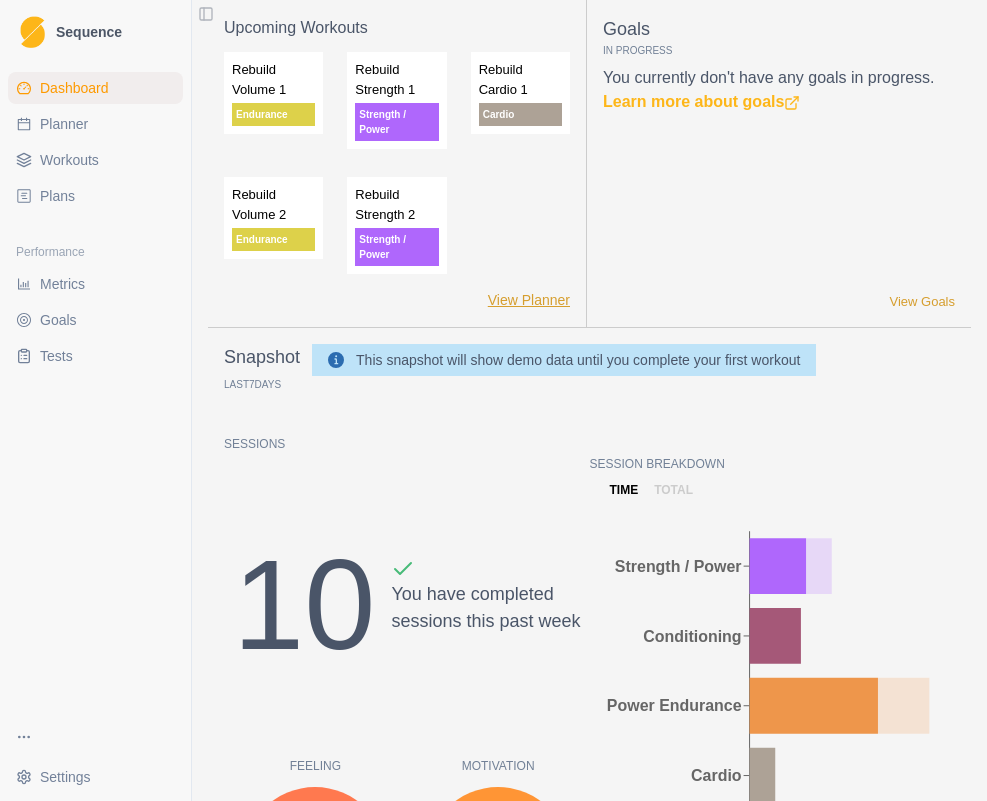 click on "View Planner" at bounding box center (529, 300) 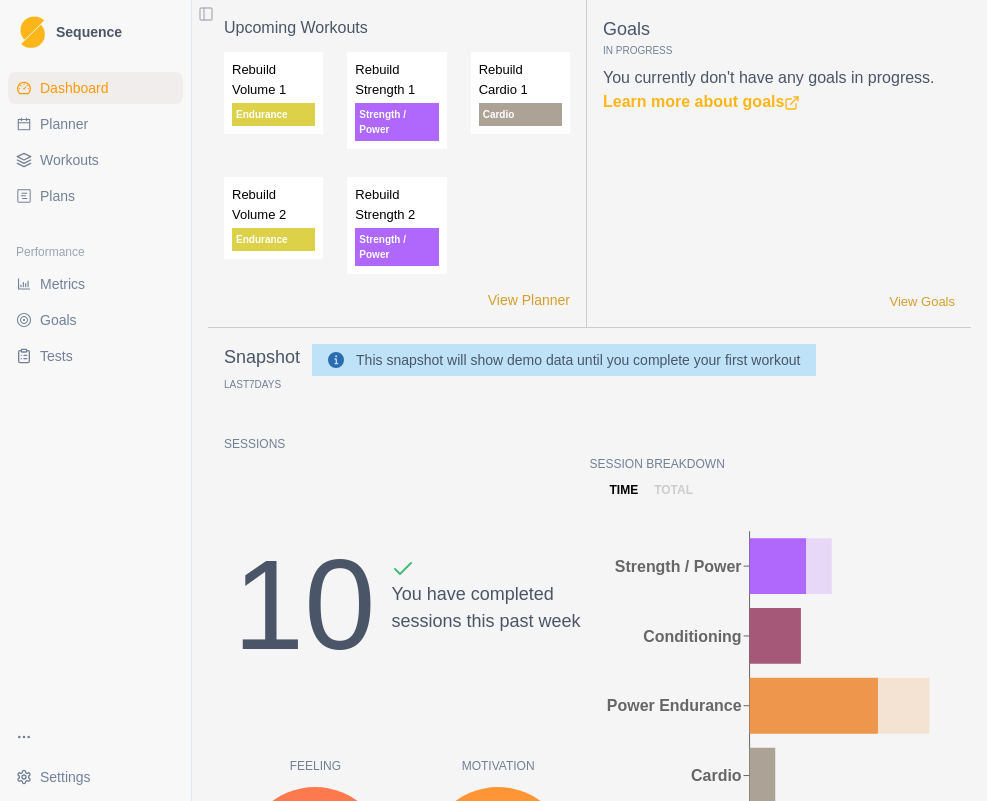 select on "month" 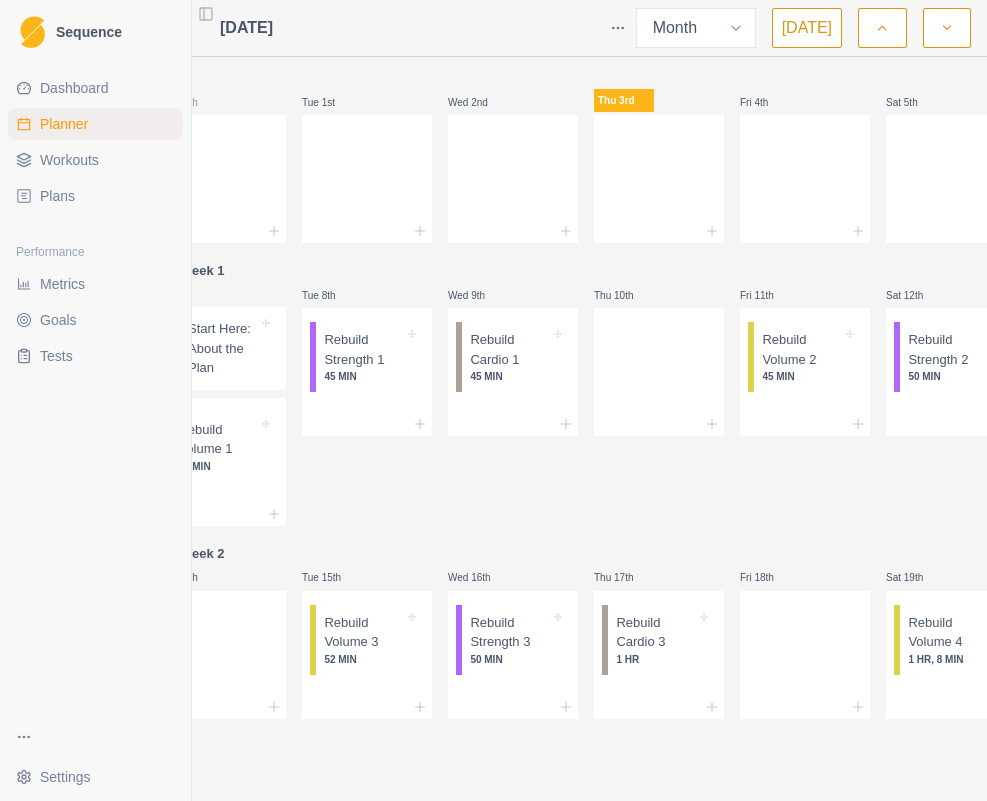 scroll, scrollTop: 0, scrollLeft: 0, axis: both 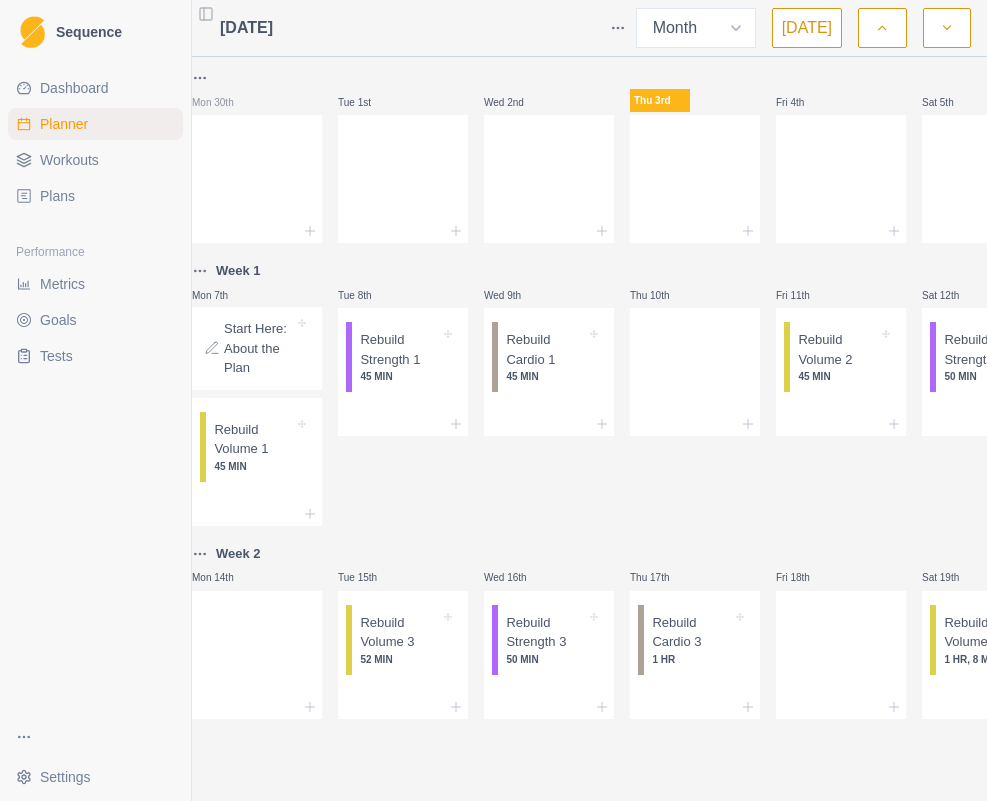 click on "Start Here: About the Plan" at bounding box center [259, 348] 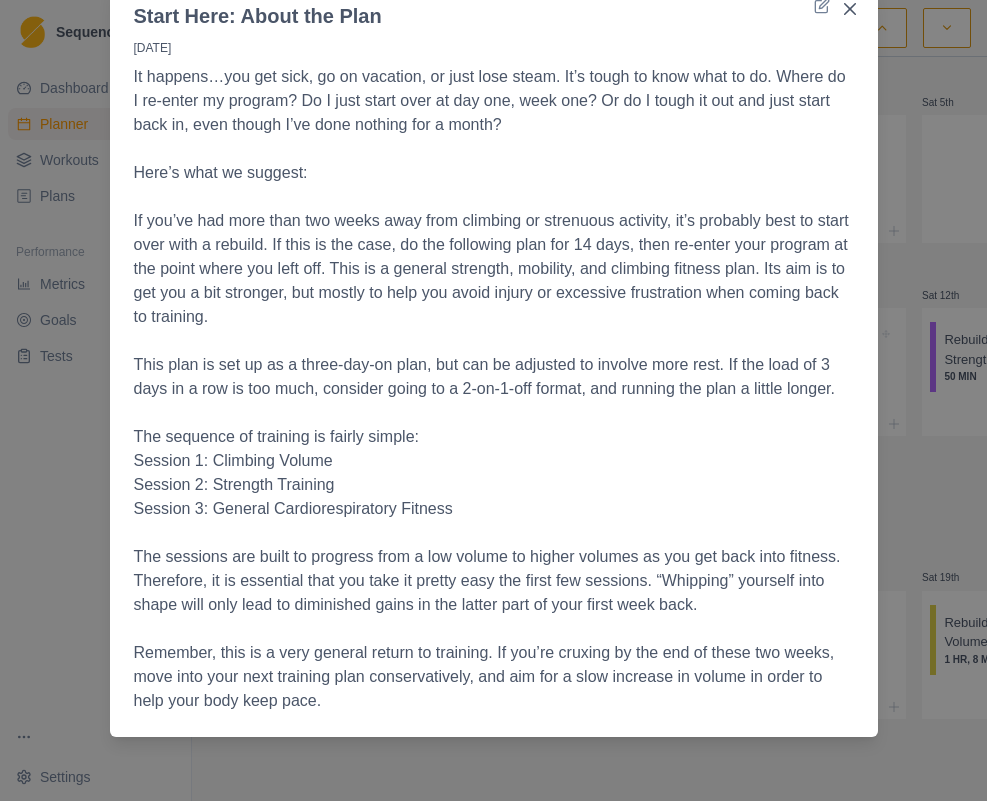 scroll, scrollTop: 0, scrollLeft: 0, axis: both 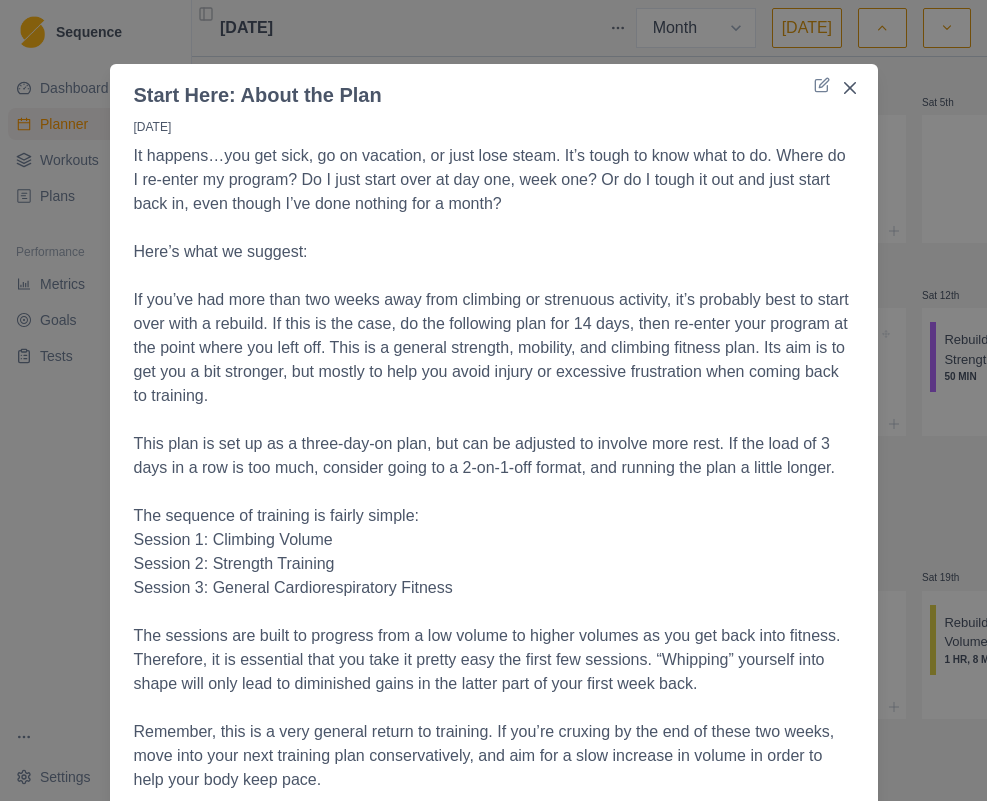 click 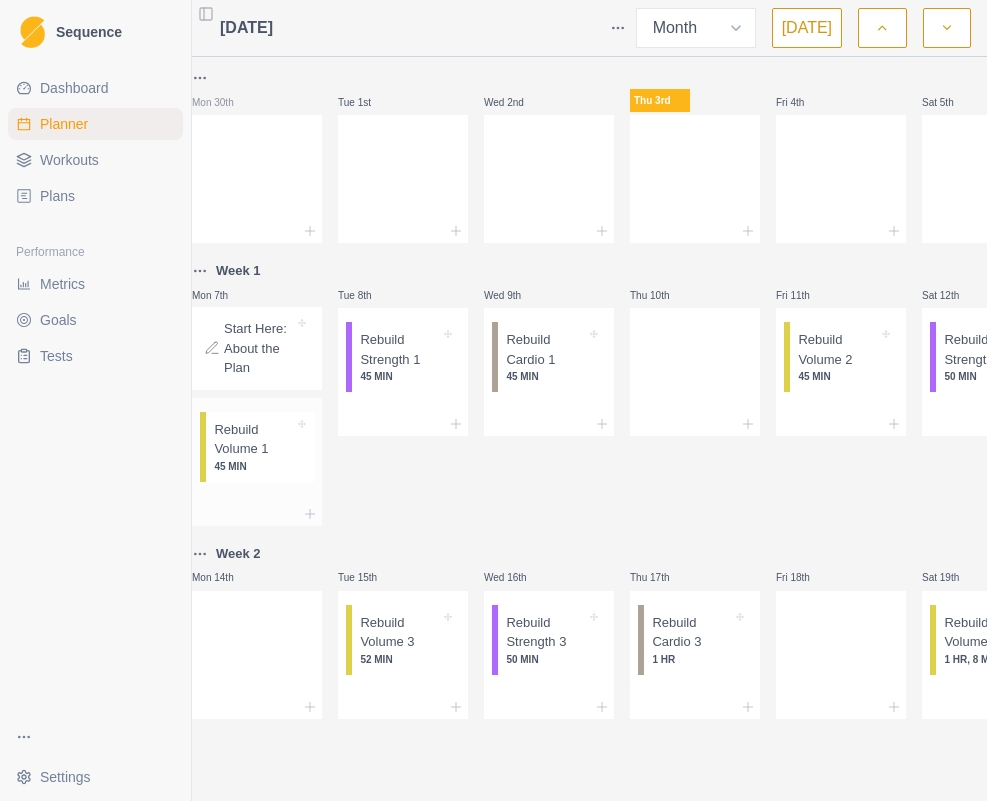 click on "Rebuild Volume 1" at bounding box center (254, 439) 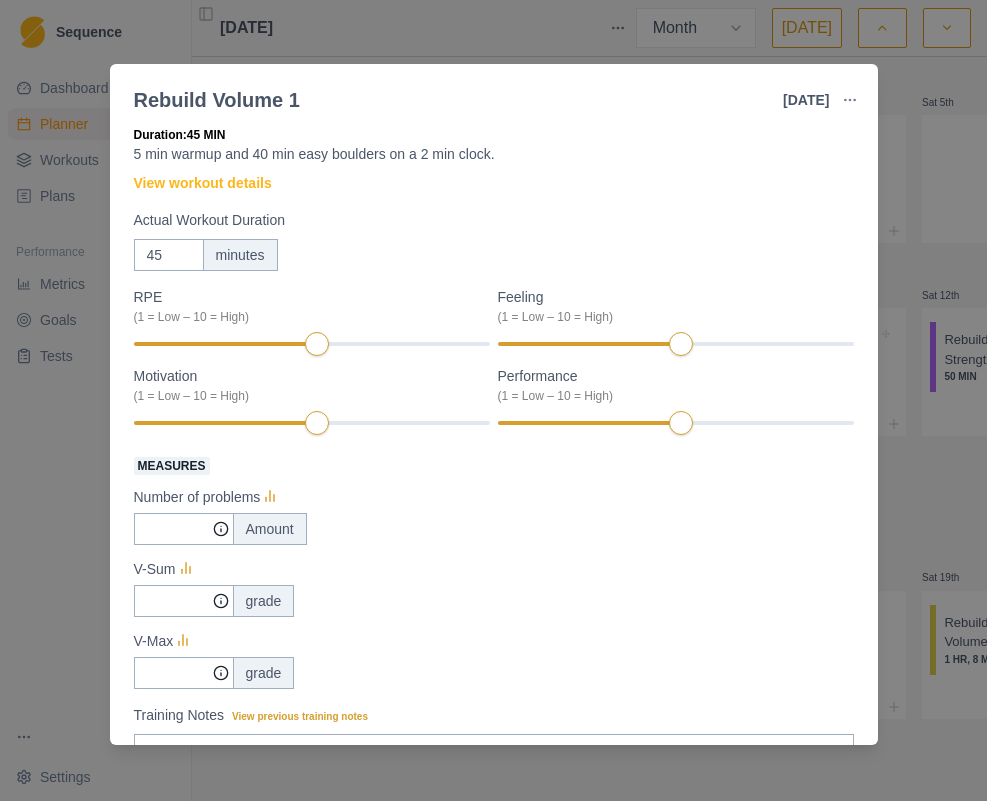 scroll, scrollTop: 39, scrollLeft: 0, axis: vertical 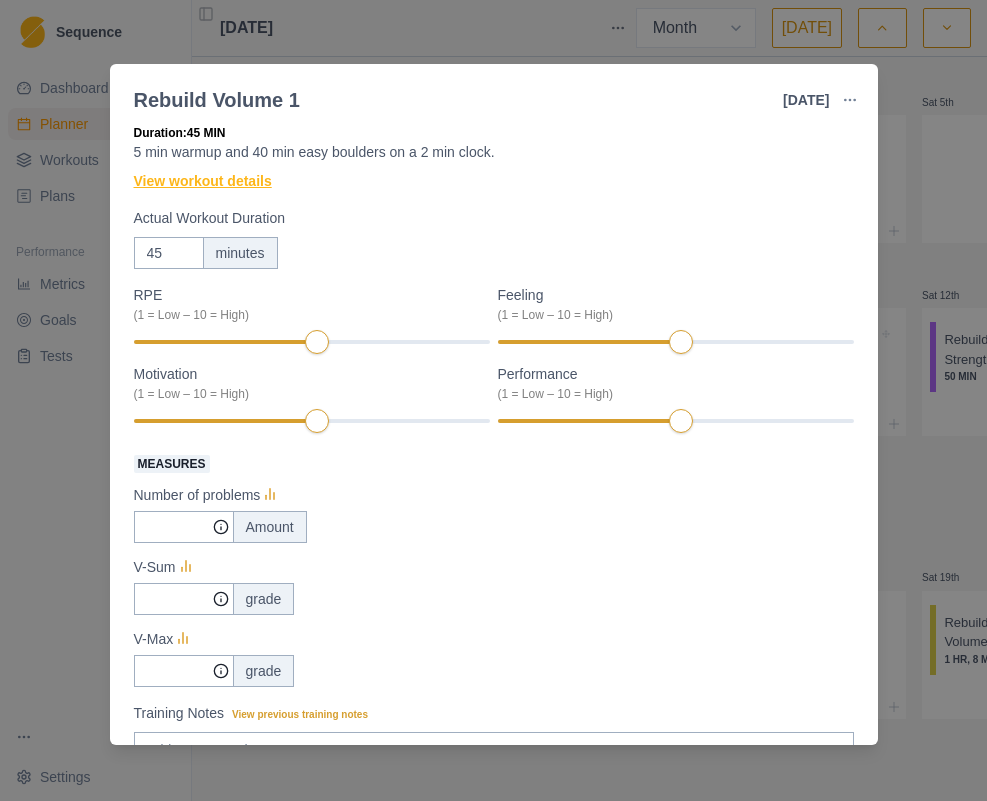 click on "View workout details" at bounding box center (203, 181) 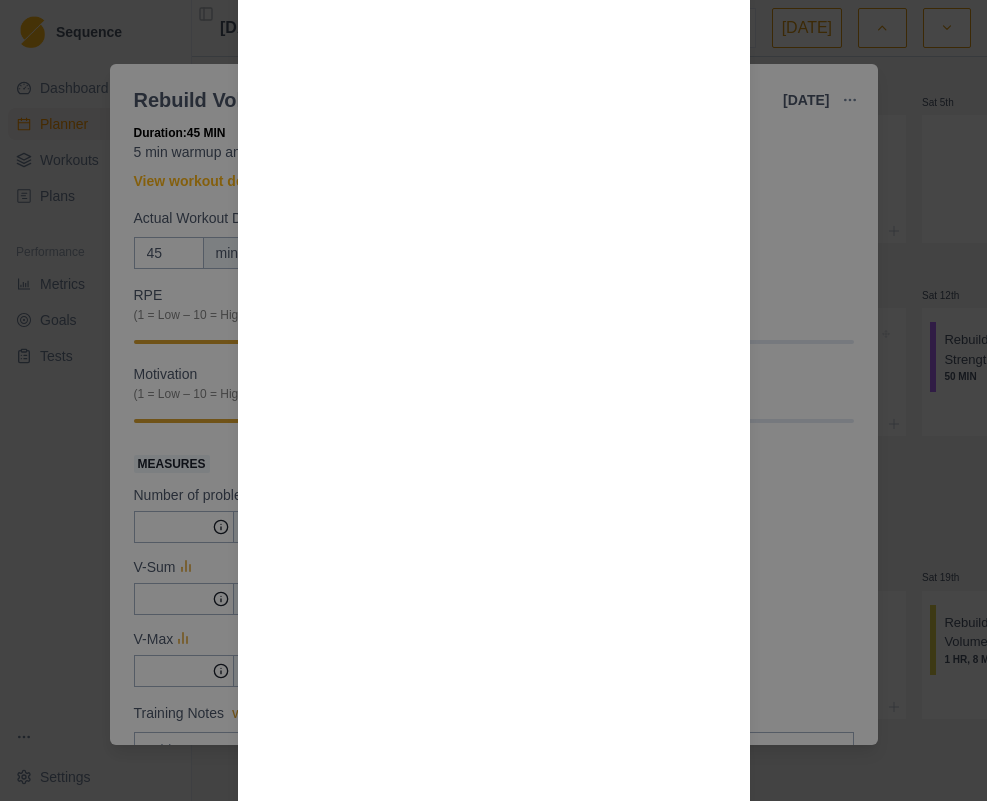 scroll, scrollTop: 925, scrollLeft: 0, axis: vertical 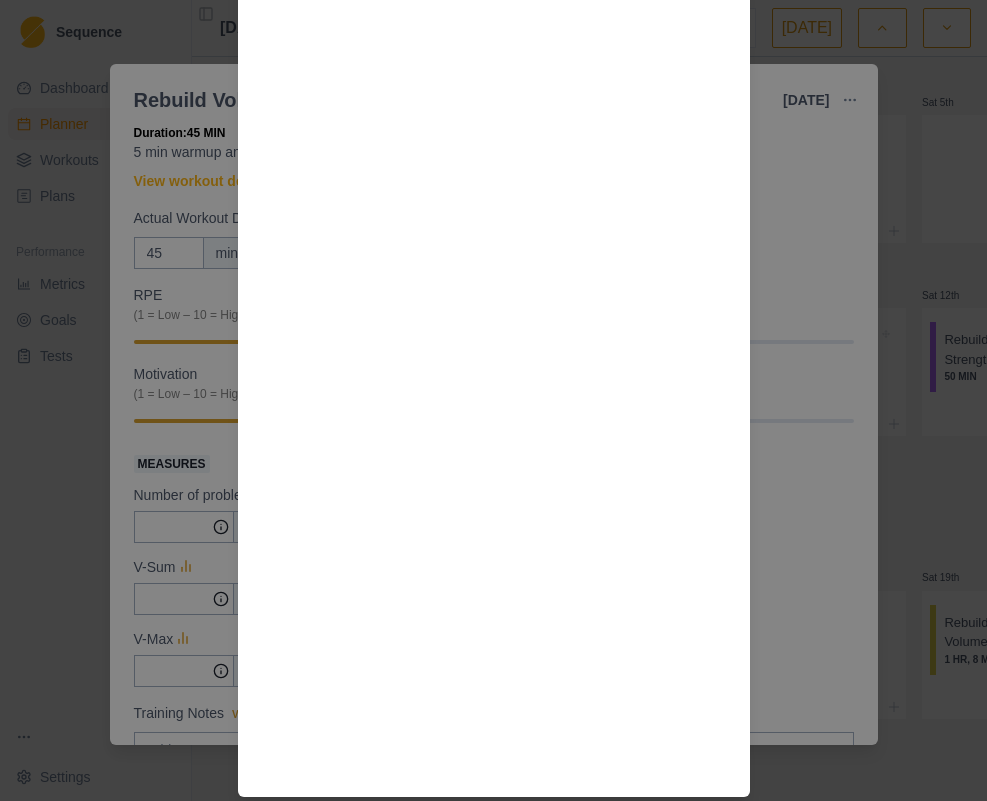 click on "Workout Details Do a general warm-up of 1 squat, 1 push-up, and 1 inverted row. Then do 2-2-2. Then 3-3-3, work through these at a gentle pace until you’ve been going for 5 minutes. Boulders on 2:00 Every two minutes for 40 minutes, do an “easy” boulder problem. We suggest you go 2 or more grades below your flash level for this intensity. This will feel too easy and you’ll be tempted to do more. Don’t." at bounding box center (493, 400) 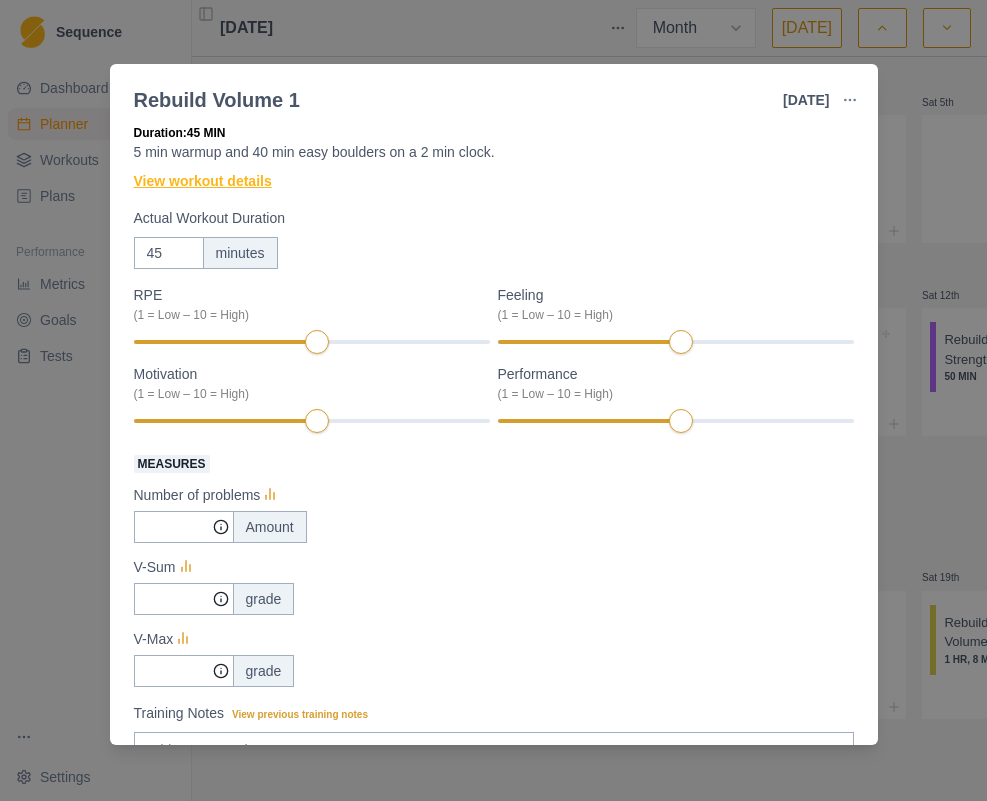 click on "View workout details" at bounding box center (203, 181) 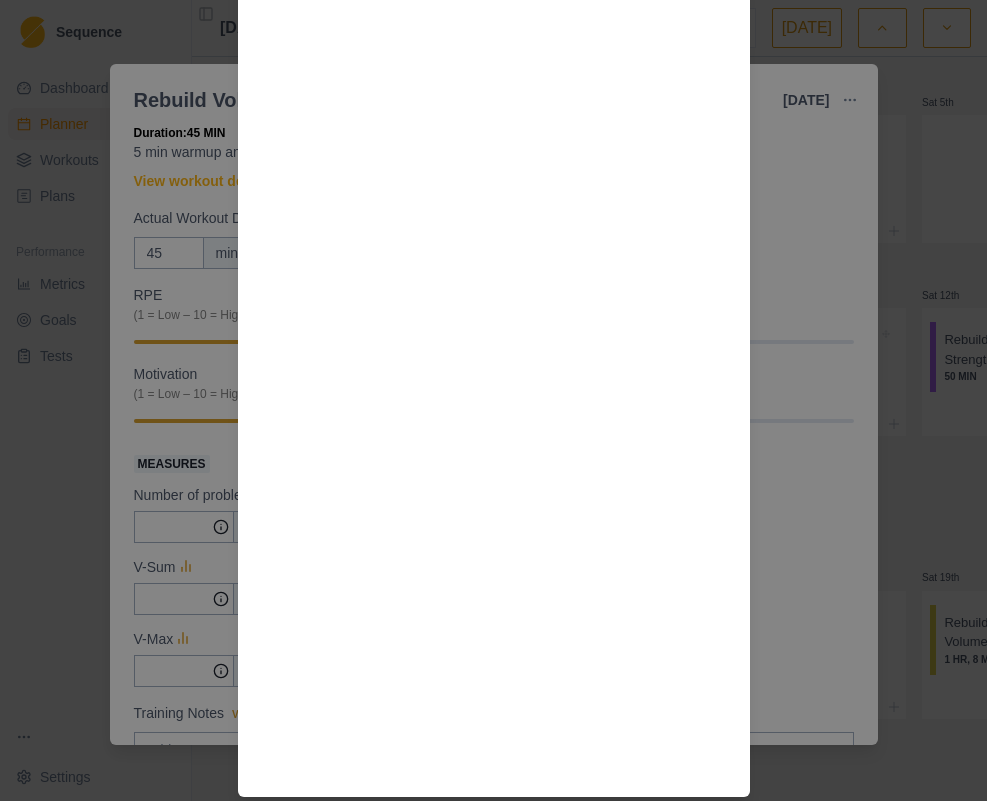 scroll, scrollTop: 918, scrollLeft: 0, axis: vertical 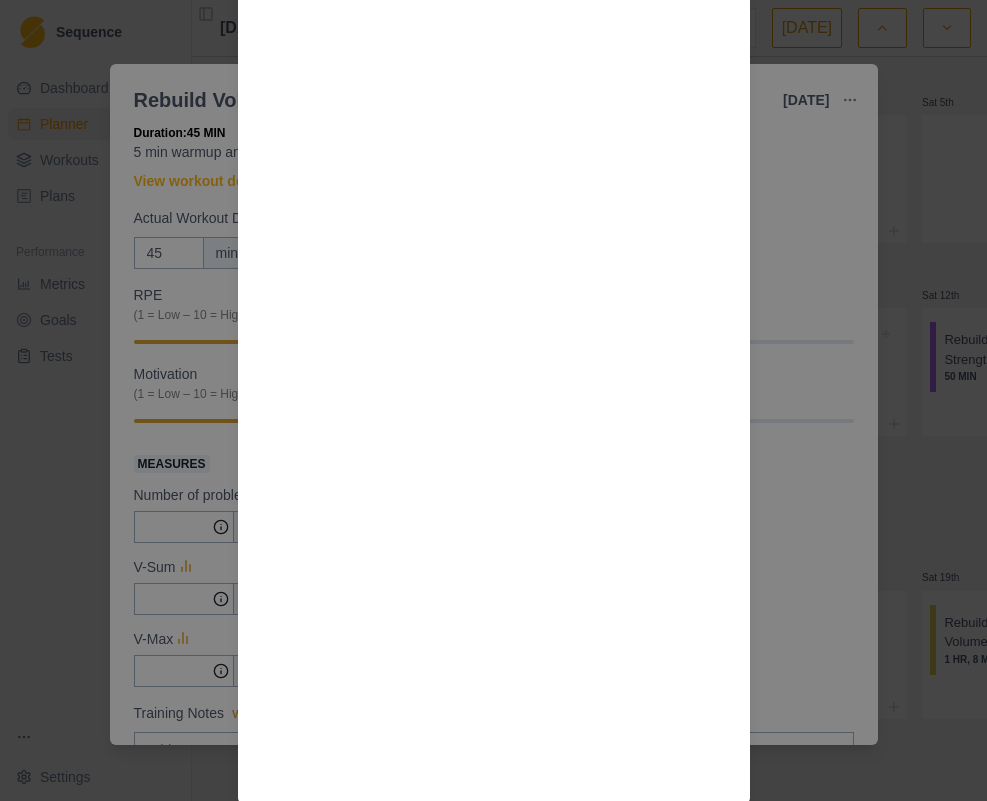 click on "Workout Details Do a general warm-up of 1 squat, 1 push-up, and 1 inverted row. Then do 2-2-2. Then 3-3-3, work through these at a gentle pace until you’ve been going for 5 minutes. Boulders on 2:00 Every two minutes for 40 minutes, do an “easy” boulder problem. We suggest you go 2 or more grades below your flash level for this intensity. This will feel too easy and you’ll be tempted to do more. Don’t." at bounding box center [493, 400] 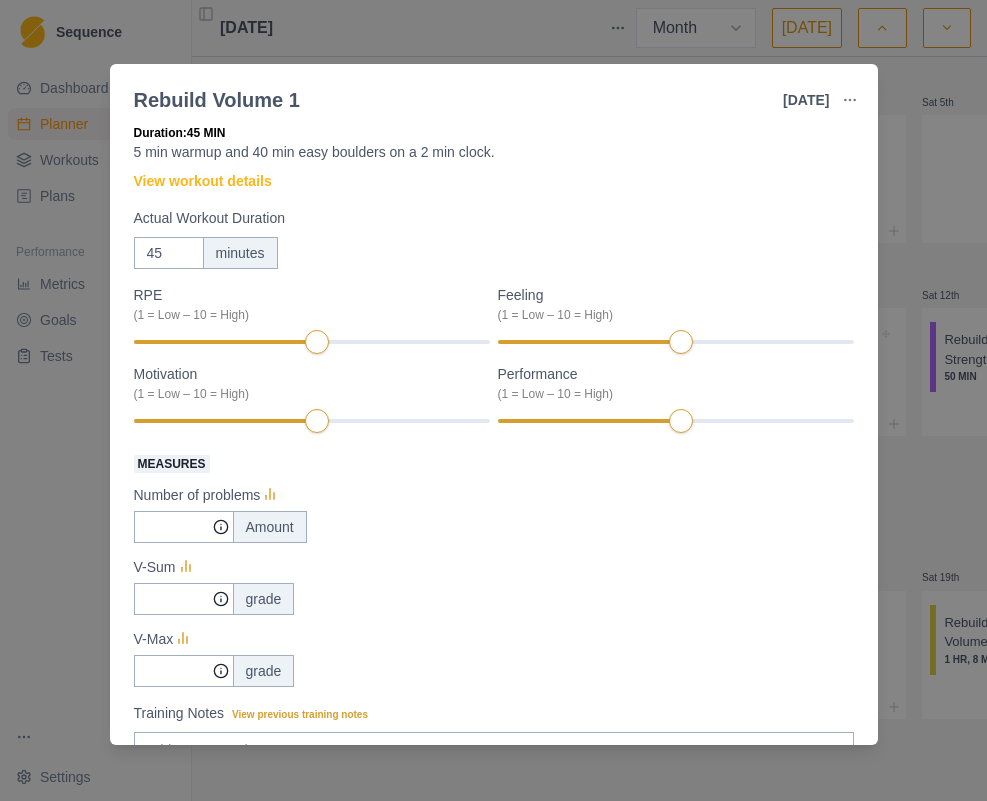 click on "Rebuild Volume 1 [DATE] Link To Goal View Workout Metrics Edit Original Workout Reschedule Workout Remove From Schedule Endurance Duration:  45 MIN 5 min warmup and 40 min easy boulders on a 2 min clock. View workout details Actual Workout Duration 45 minutes RPE (1 = Low – 10 = High) Feeling (1 = Low – 10 = High) Motivation (1 = Low – 10 = High) Performance (1 = Low – 10 = High) Measures Number of problems Amount V-Sum grade V-Max  grade Training Notes View previous training notes Mark as Incomplete Complete Workout" at bounding box center (493, 400) 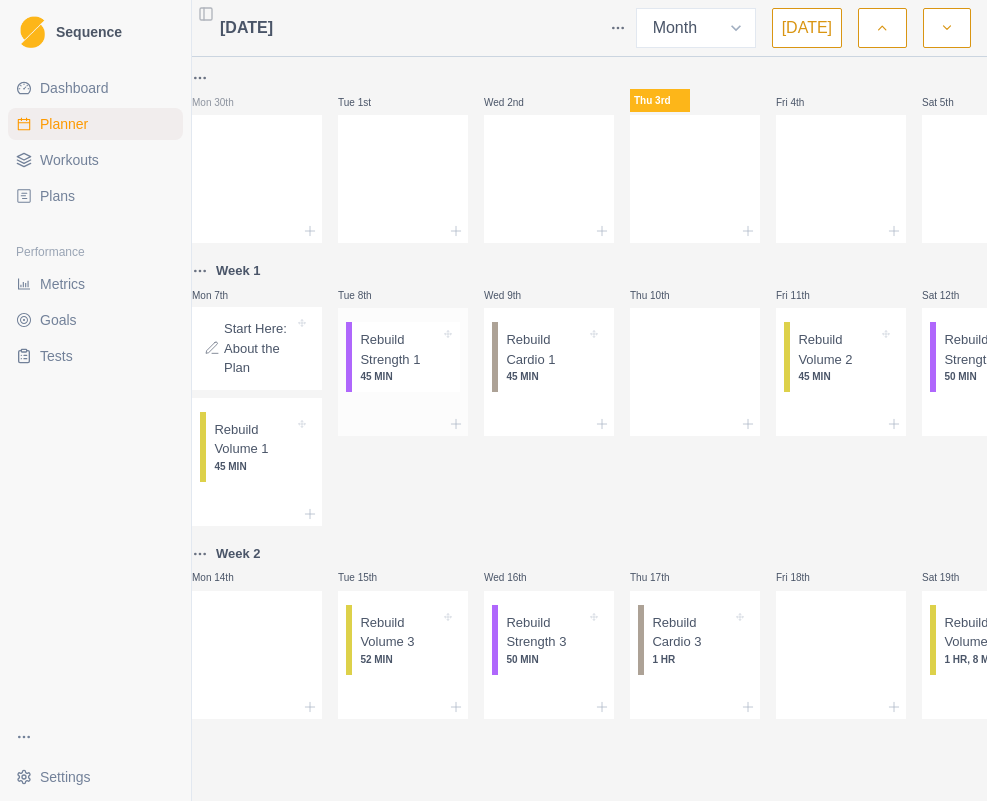 click on "45 MIN" at bounding box center [400, 376] 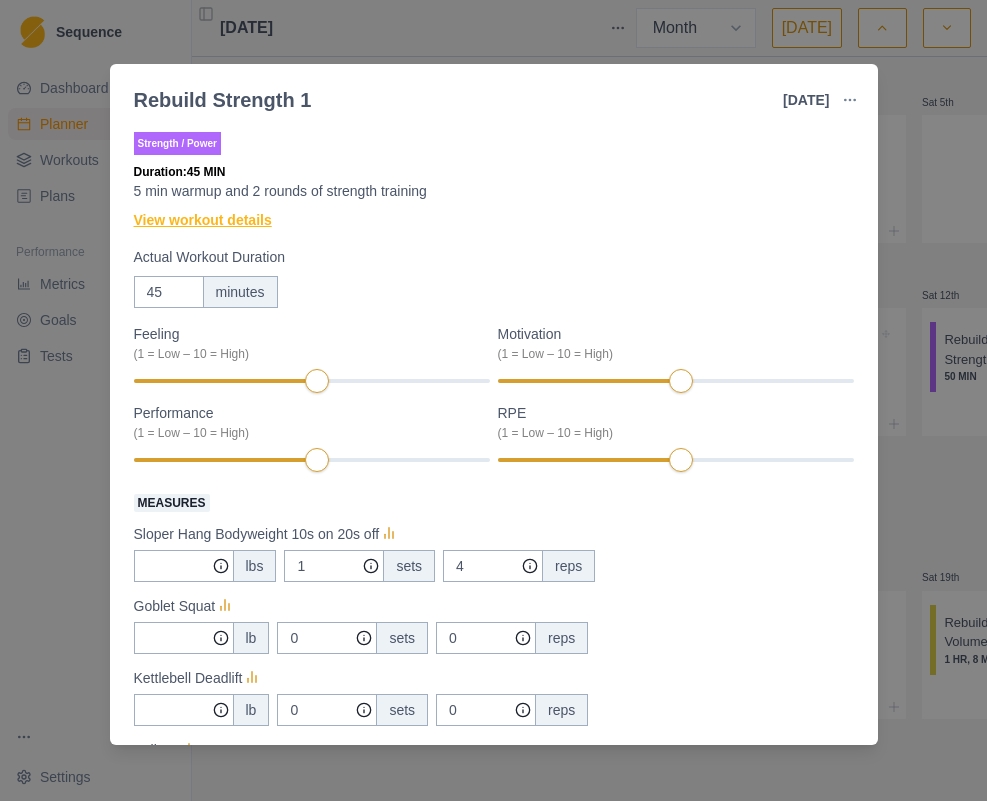 click on "View workout details" at bounding box center (203, 220) 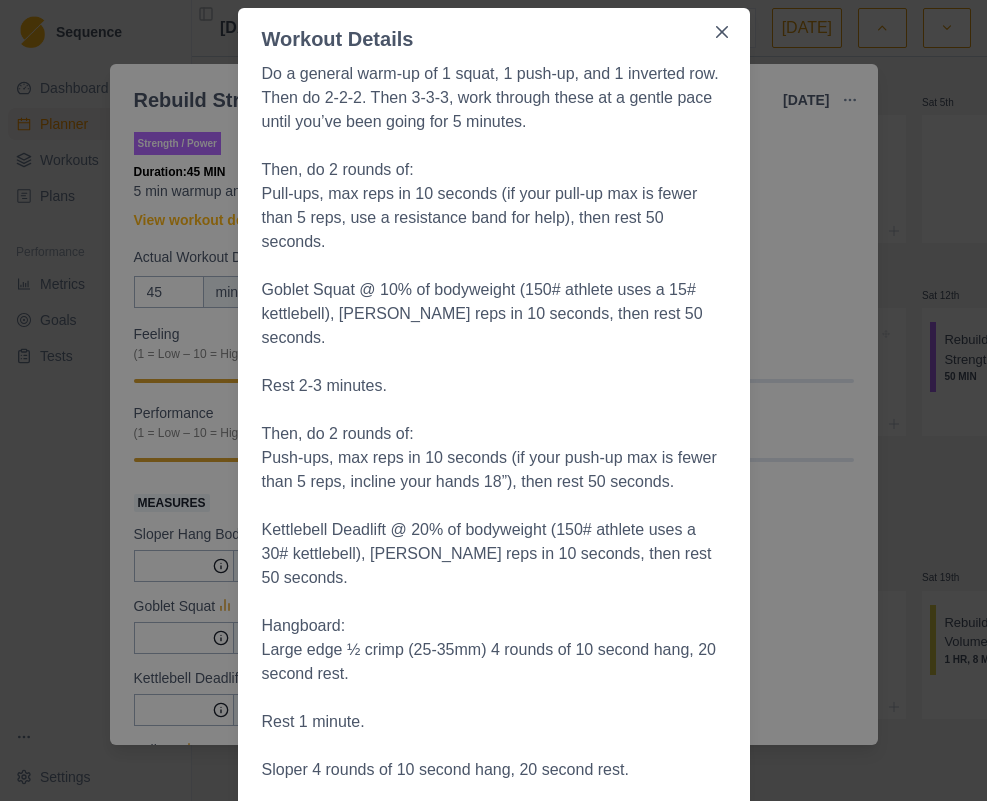 scroll, scrollTop: 0, scrollLeft: 0, axis: both 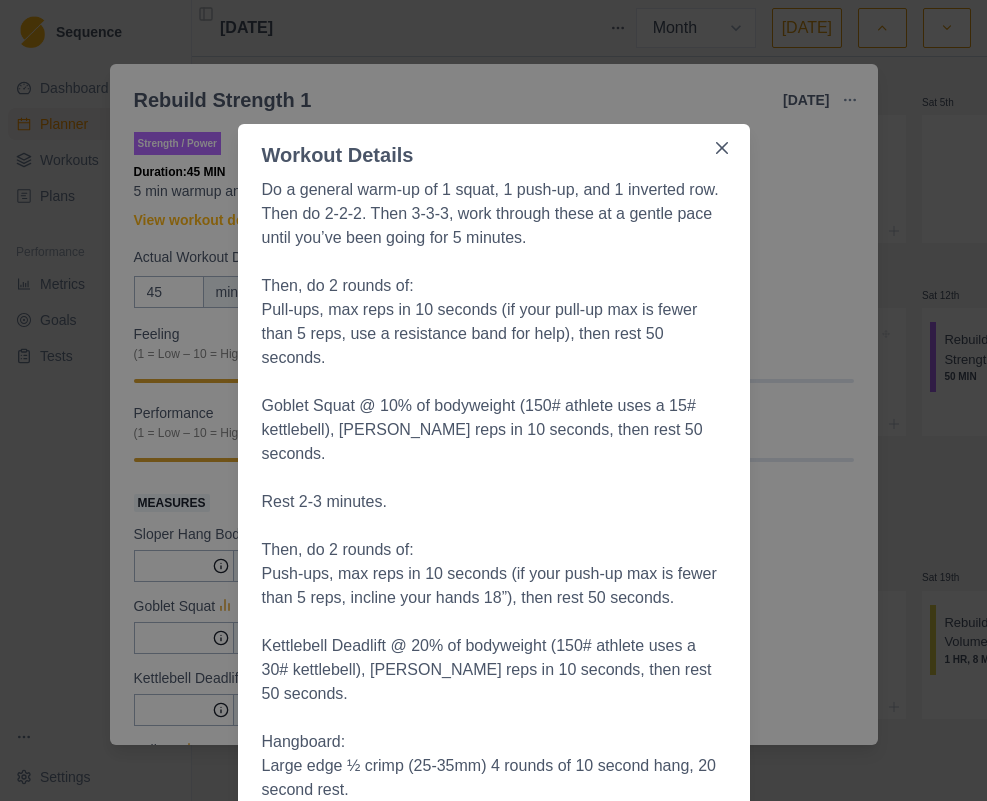 click on "Workout Details Do a general warm-up of 1 squat, 1 push-up, and 1 inverted row. Then do 2-2-2. Then 3-3-3, work through these at a gentle pace until you’ve been going for 5 minutes. Then, do 2 rounds of: Pull-ups, max reps in 10 seconds (if your pull-up max is fewer than 5 reps, use a resistance band for help), then rest 50 seconds. [PERSON_NAME] @ 10% of bodyweight (150# athlete uses a 15# kettlebell), [PERSON_NAME] reps in 10 seconds, then rest 50 seconds. Rest 2-3 minutes. Then, do 2 rounds of: Push-ups, max reps in 10 seconds (if your push-up max is fewer than 5 reps, incline your hands 18”), then rest 50 seconds. Kettlebell Deadlift @ 20% of bodyweight (150# athlete uses a 30# kettlebell), [PERSON_NAME] reps in 10 seconds, then rest 50 seconds. Hangboard: Large edge ½ crimp (25-35mm) 4 rounds of 10 second hang, 20 second rest. Rest 1 minute. Sloper 4 rounds of 10 second hang, 20 second rest." at bounding box center [493, 400] 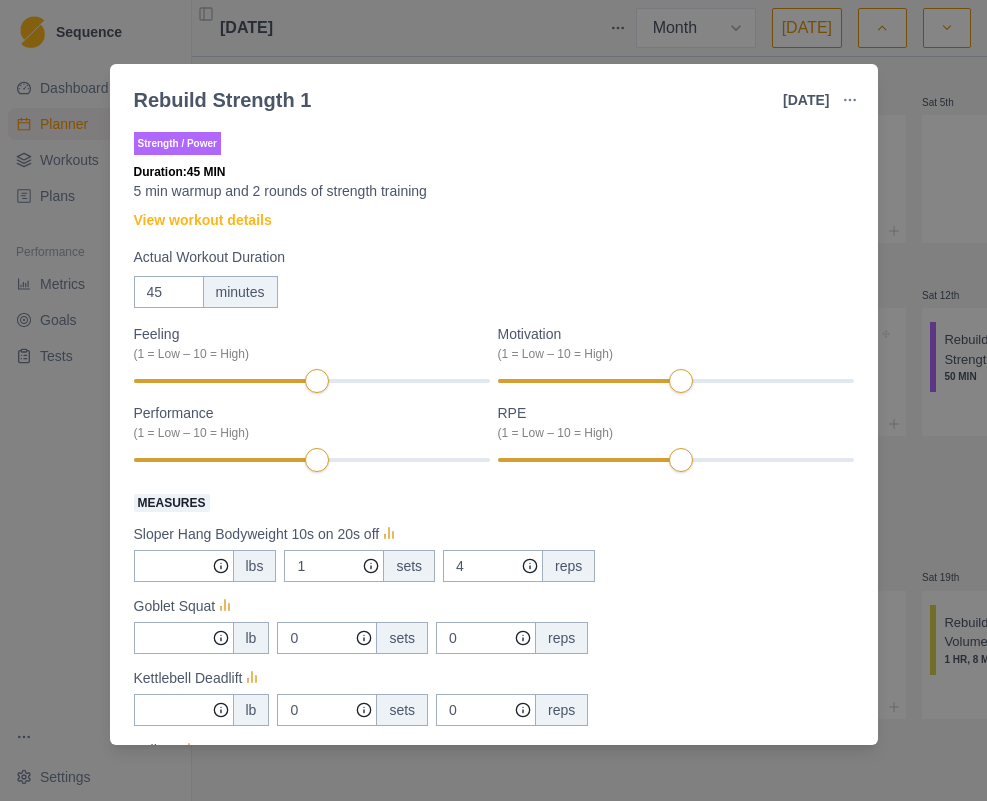 click on "Rebuild Strength 1 [DATE] Link To Goal View Workout Metrics Edit Original Workout Reschedule Workout Remove From Schedule Strength / Power Duration:  45 MIN 5 min warmup and 2 rounds of strength training View workout details Actual Workout Duration 45 minutes Feeling (1 = Low – 10 = High) Motivation (1 = Low – 10 = High) Performance (1 = Low – 10 = High) RPE (1 = Low – 10 = High) Measures Sloper Hang Bodyweight 10s on 20s off lbs 1 sets 4 reps Goblet Squat lb 0 sets 0 reps Kettlebell Deadlift lb 0 sets 0 reps Pull-Up bodyweight +/- 0 sets 0 reps Push Up bodyweight 2 sets 10 reps 30mm Edge Hang Bodyweight 10s on 20s off lbs 2 sets 4 reps Training Notes View previous training notes [PERSON_NAME] as Incomplete Complete Workout" at bounding box center (493, 400) 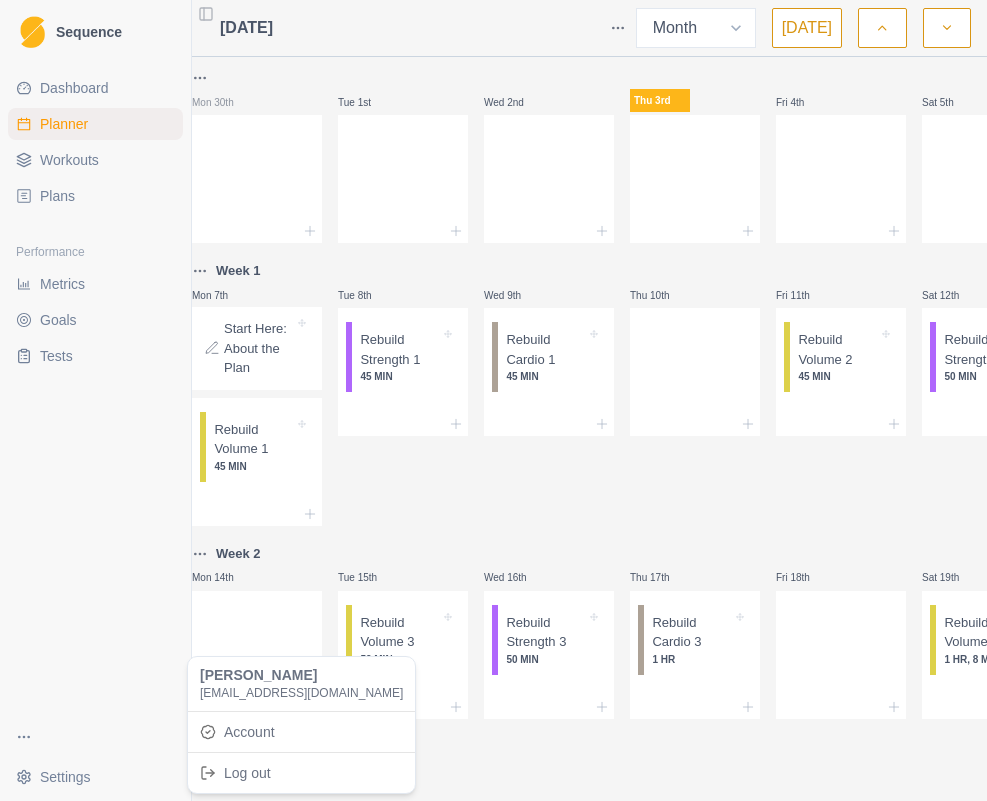 click on "Sequence Dashboard Planner Workouts Plans Performance Metrics Goals Tests Settings Toggle Sidebar [DATE] Week Month [DATE] Mon 30th Tue 1st Wed 2nd Thu 3rd Fri 4th Sat 5th Sun 6th Week 1 Mon 7th Start Here: About the Plan Rebuild Volume 1 45 MIN Tue 8th Rebuild Strength 1 45 MIN Wed 9th Rebuild Cardio 1 45 MIN Thu 10th Fri 11th Rebuild Volume 2 45 MIN Sat 12th Rebuild Strength 2 50 [PERSON_NAME] 13th Rebuild Cardio 2 1 HR Week 2 Mon 14th Tue 15th Rebuild Volume 3 52 MIN Wed 16th Rebuild Strength 3 50 MIN Thu 17th Rebuild Cardio 3 1 HR Fri 18th Sat 19th Rebuild Volume 4 1 HR, 8 [PERSON_NAME] 20th What's Next? Rebuild Strength 4 1 HR Mon 21st Tue 22nd Wed 23rd Thu 24th Fri 25th Sat 26th Sun 27th Mon 28th Tue 29th Wed 30th Thu 31st Fri 1st Sat 2nd Sun 3rd
5
Press space bar to start a drag.
When dragging you can use the arrow keys to move the item around and escape to cancel.
Some screen readers may require you to be in focus mode or to use your pass through key
[PERSON_NAME] Account Log out" at bounding box center (493, 400) 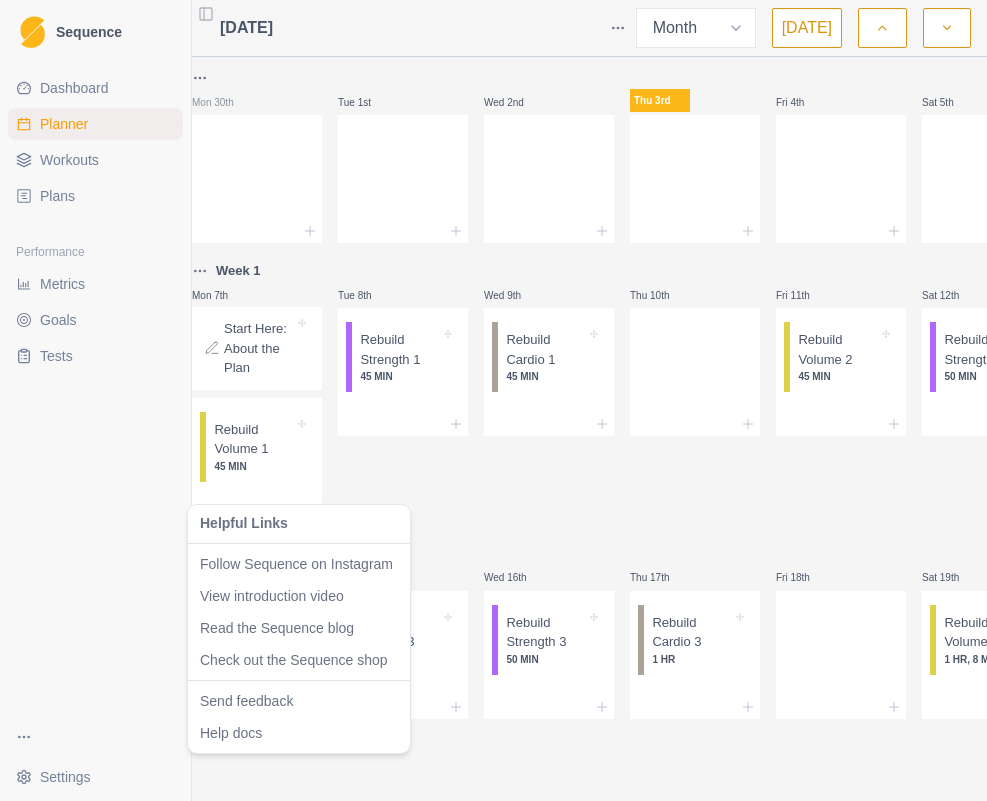 click on "Sequence Dashboard Planner Workouts Plans Performance Metrics Goals Tests Settings Toggle Sidebar [DATE] Week Month [DATE] Mon 30th Tue 1st Wed 2nd Thu 3rd Fri 4th Sat 5th Sun 6th Week 1 Mon 7th Start Here: About the Plan Rebuild Volume 1 45 MIN Tue 8th Rebuild Strength 1 45 MIN Wed 9th Rebuild Cardio 1 45 MIN Thu 10th Fri 11th Rebuild Volume 2 45 MIN Sat 12th Rebuild Strength 2 50 [PERSON_NAME] 13th Rebuild Cardio 2 1 HR Week 2 Mon 14th Tue 15th Rebuild Volume 3 52 MIN Wed 16th Rebuild Strength 3 50 MIN Thu 17th Rebuild Cardio 3 1 HR Fri 18th Sat 19th Rebuild Volume 4 1 HR, 8 [PERSON_NAME] 20th What's Next? Rebuild Strength 4 1 HR Mon 21st Tue 22nd Wed 23rd Thu 24th Fri 25th Sat 26th Sun 27th Mon 28th Tue 29th Wed 30th Thu 31st Fri 1st Sat 2nd Sun 3rd
5
Press space bar to start a drag.
When dragging you can use the arrow keys to move the item around and escape to cancel.
Some screen readers may require you to be in focus mode or to use your pass through key
Helpful Links Send feedback" at bounding box center [493, 400] 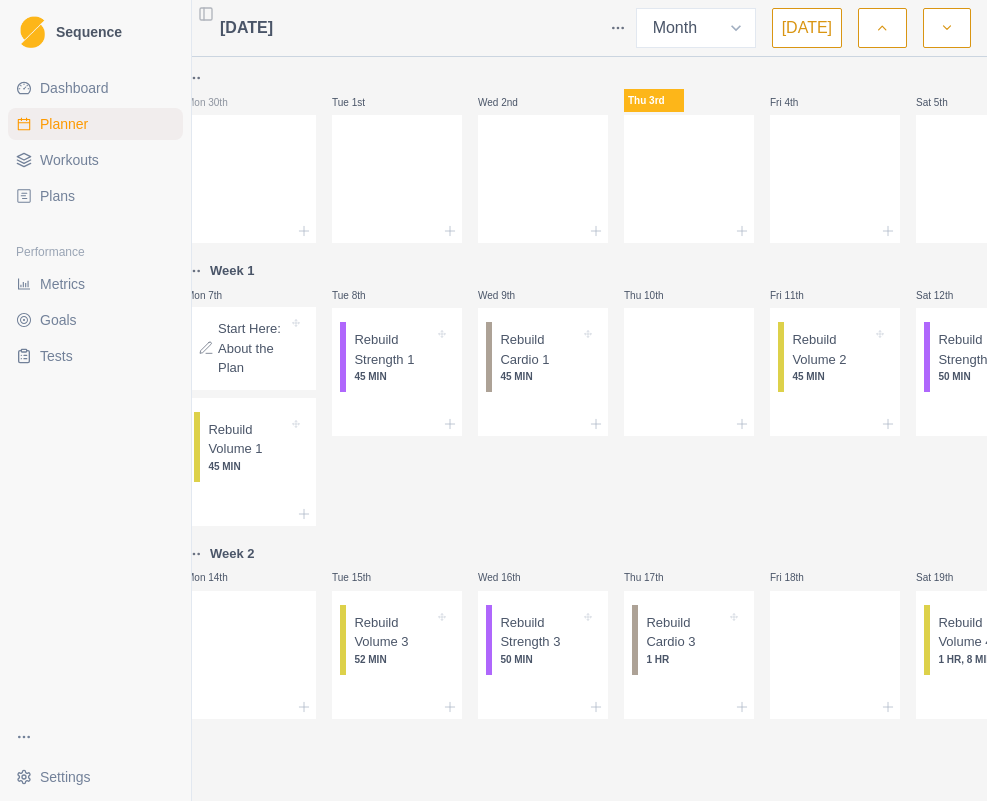 scroll, scrollTop: 0, scrollLeft: 11, axis: horizontal 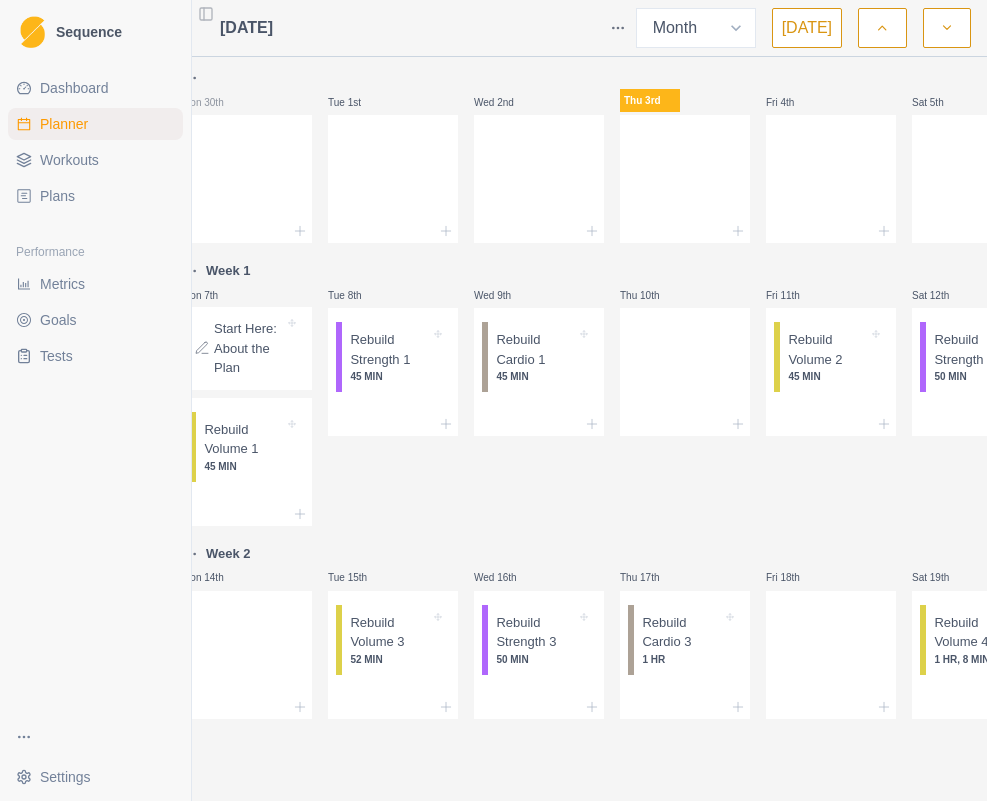 click on "Dashboard Planner Workouts Plans Performance Metrics Goals Tests" at bounding box center (95, 388) 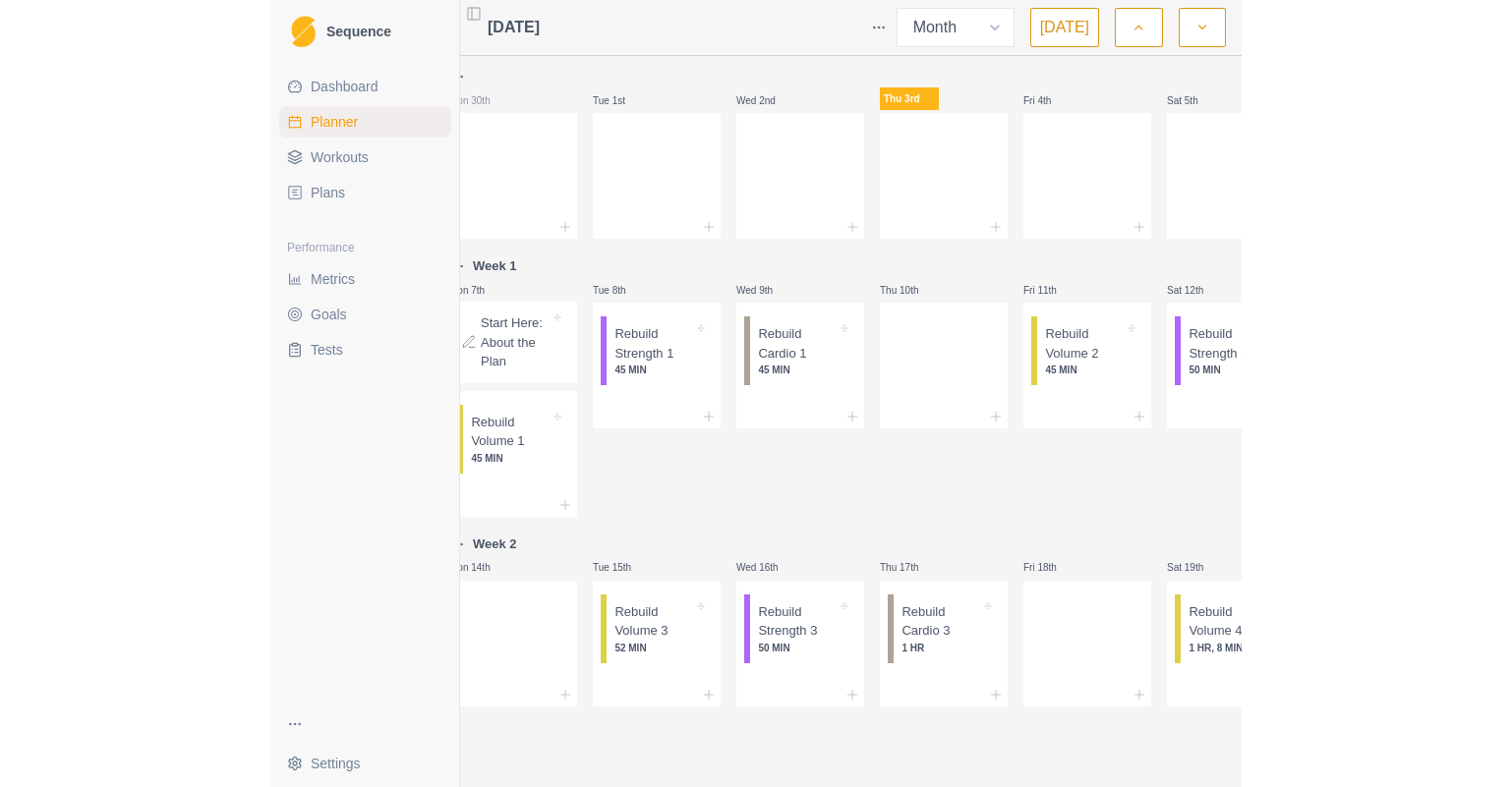 scroll, scrollTop: 0, scrollLeft: 0, axis: both 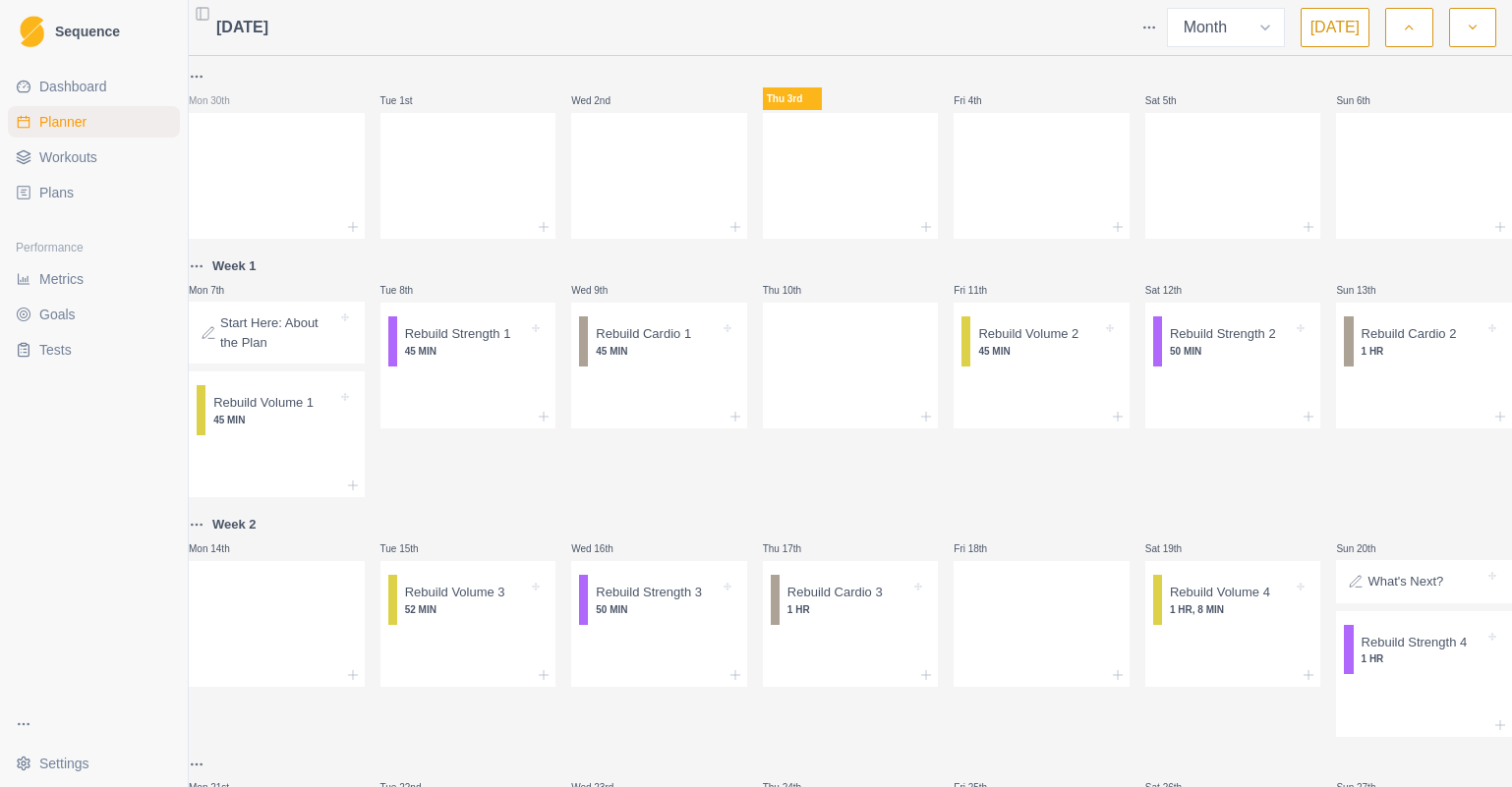 click on "Dashboard" at bounding box center [93, 86] 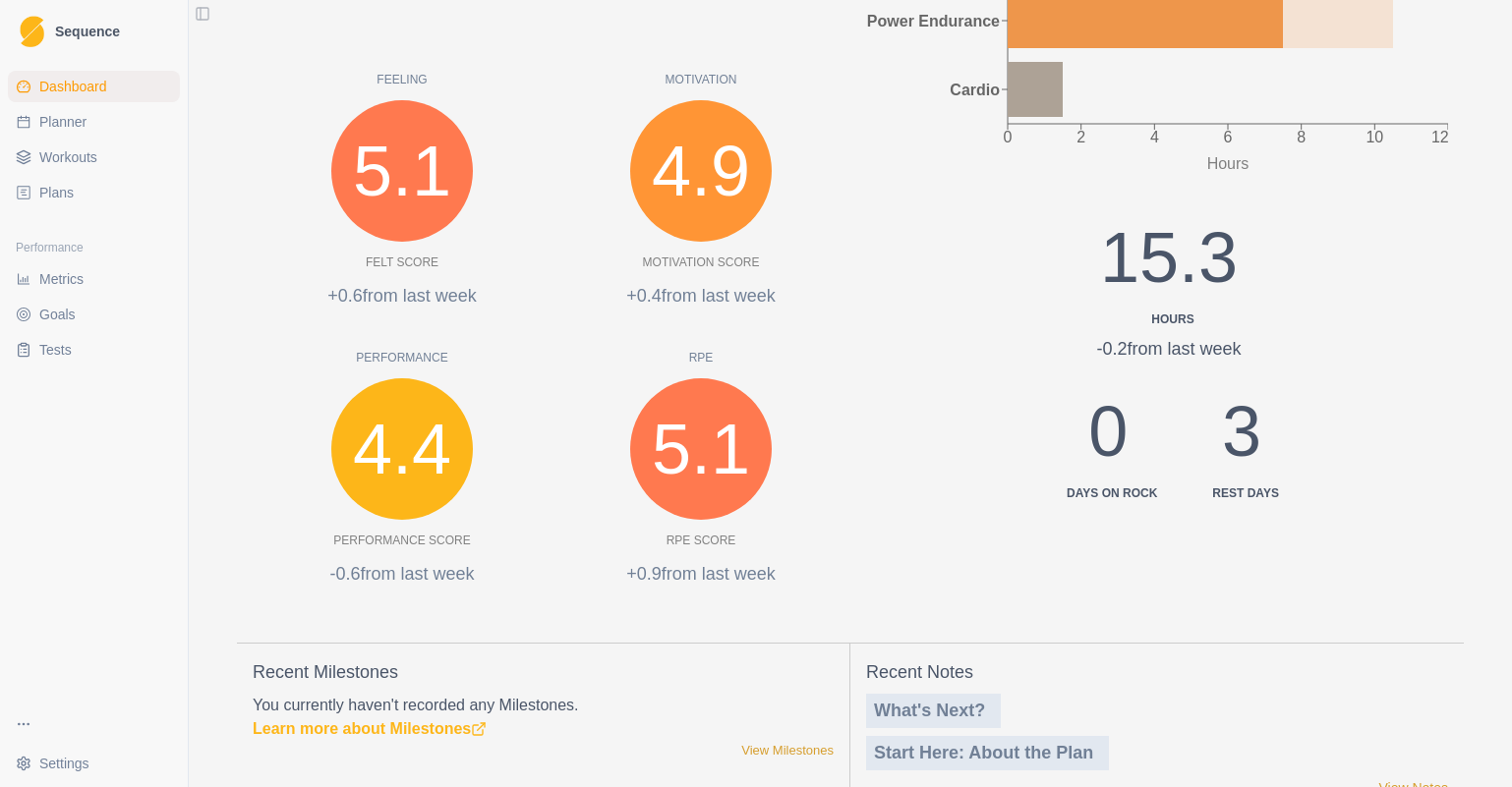 scroll, scrollTop: 646, scrollLeft: 0, axis: vertical 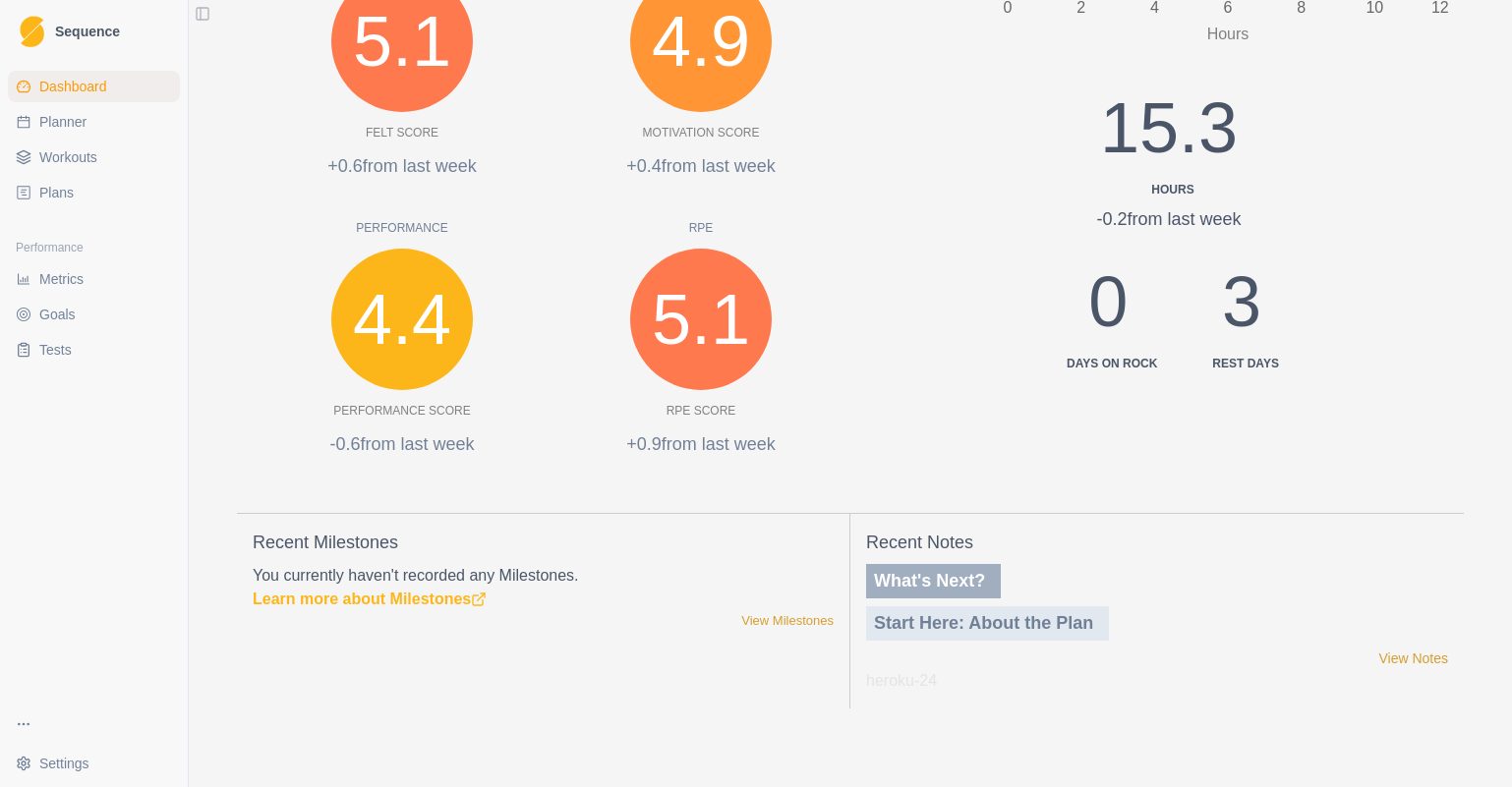 click on "What's Next?" at bounding box center [933, 581] 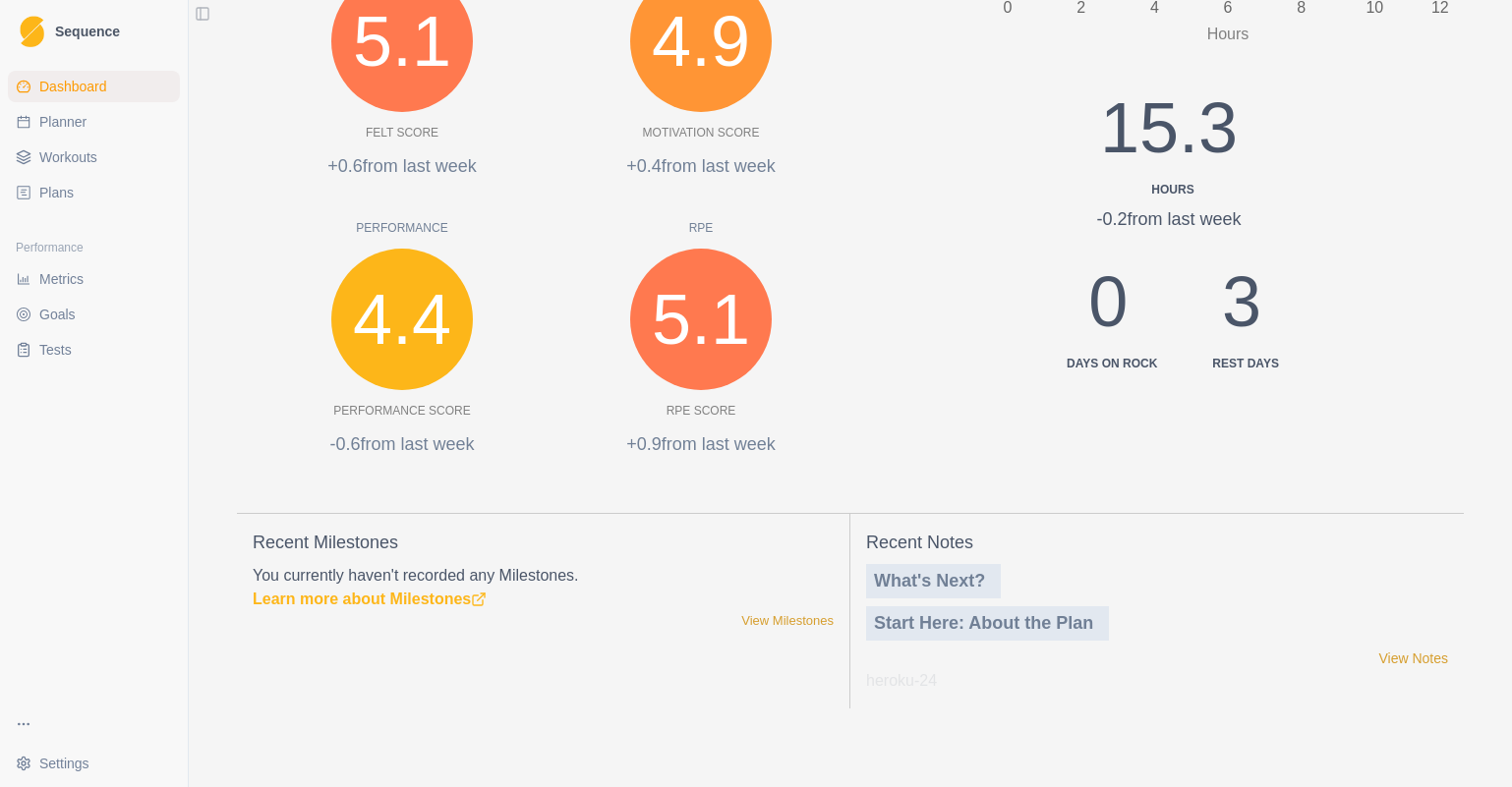 scroll, scrollTop: 0, scrollLeft: 0, axis: both 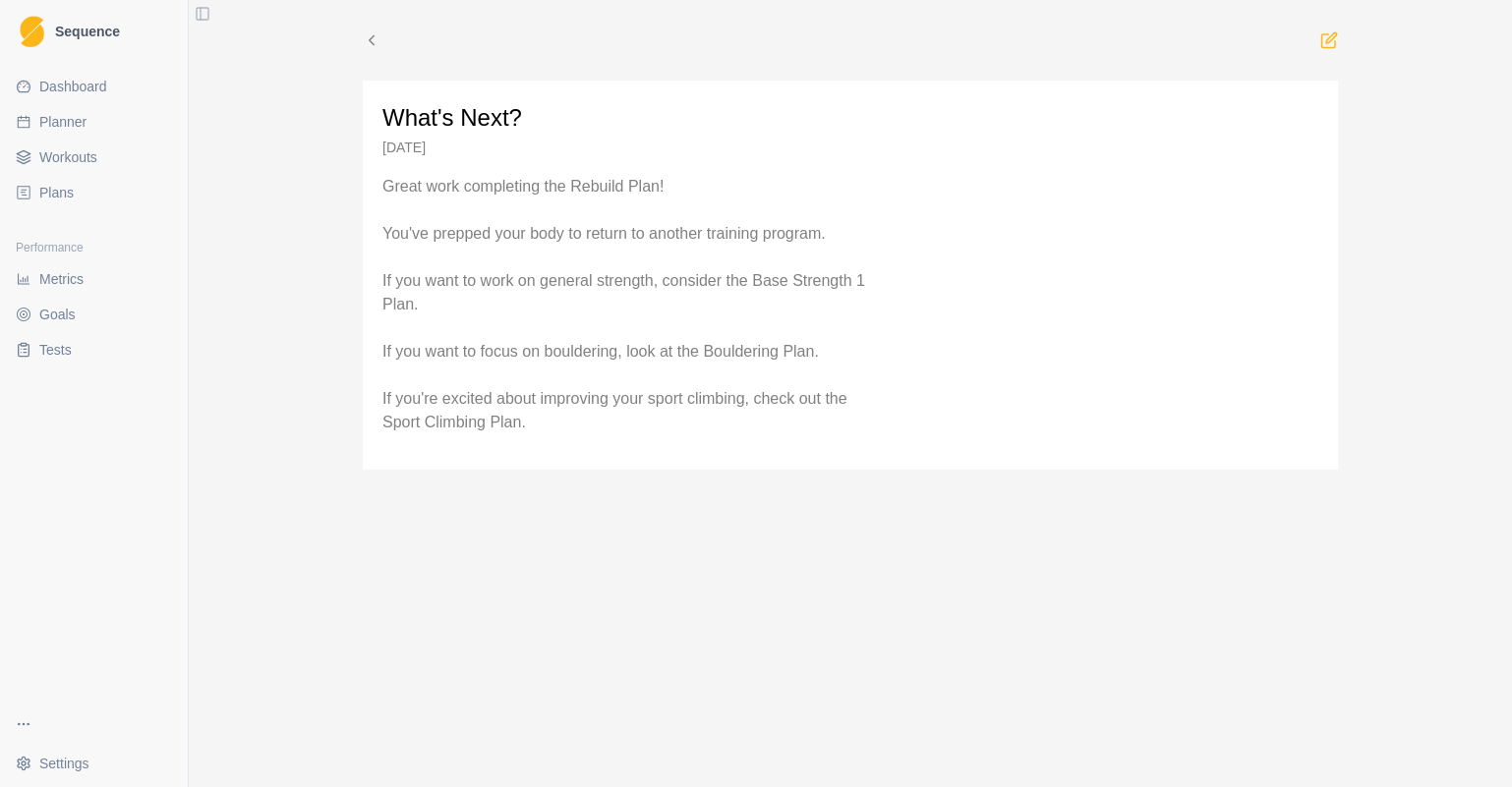 click on "What's Next?   [DATE] Great work completing the Rebuild Plan! You've prepped your body to return to another training program.   If you want to work on general strength, consider the Base Strength 1 Plan. If you want to focus on bouldering, look at the Bouldering Plan. If you're excited about improving your sport climbing, check out the Sport Climbing Plan." at bounding box center (850, 393) 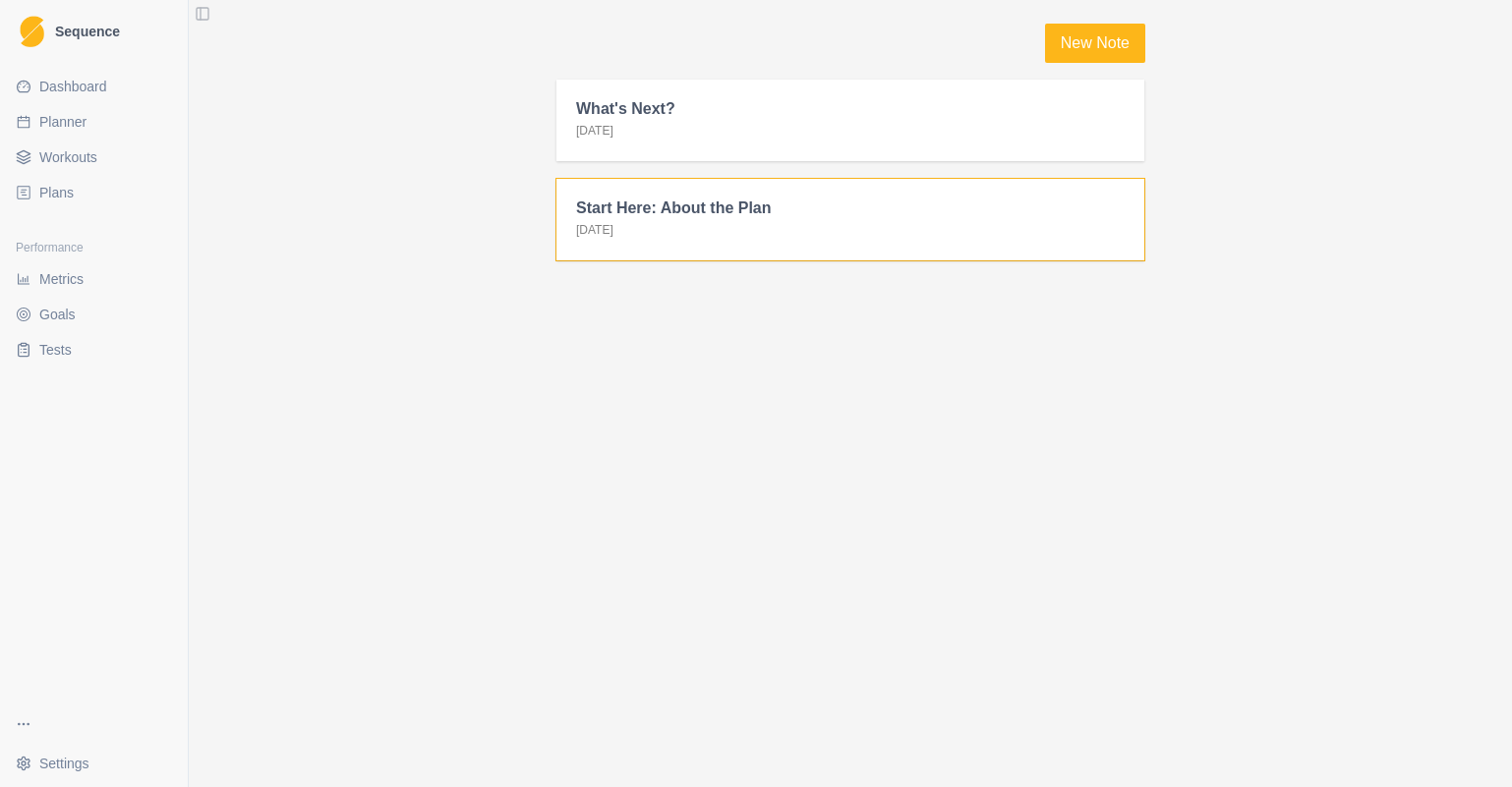 click on "Start Here: About the Plan   [DATE]" at bounding box center [850, 219] 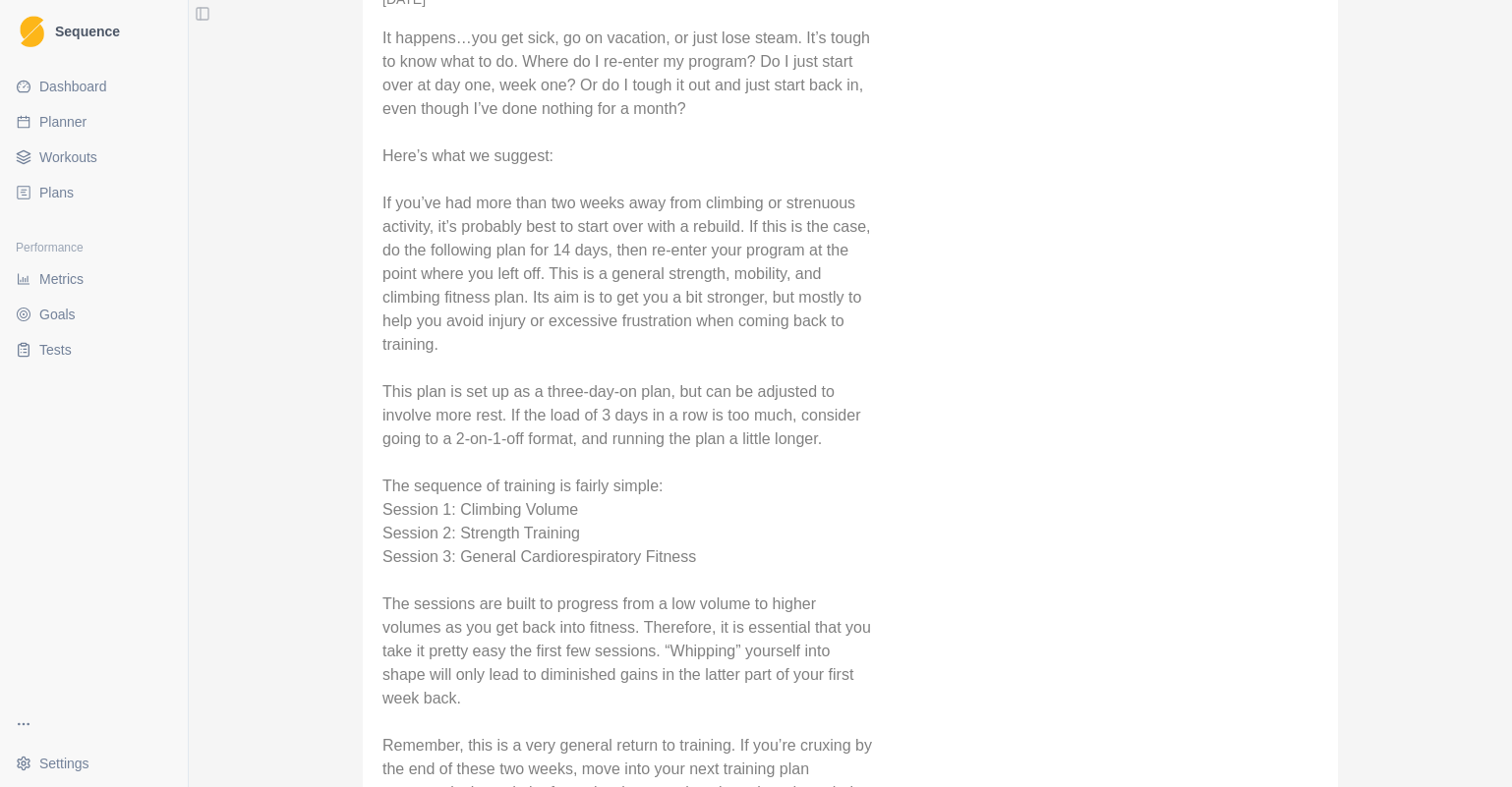 scroll, scrollTop: 304, scrollLeft: 0, axis: vertical 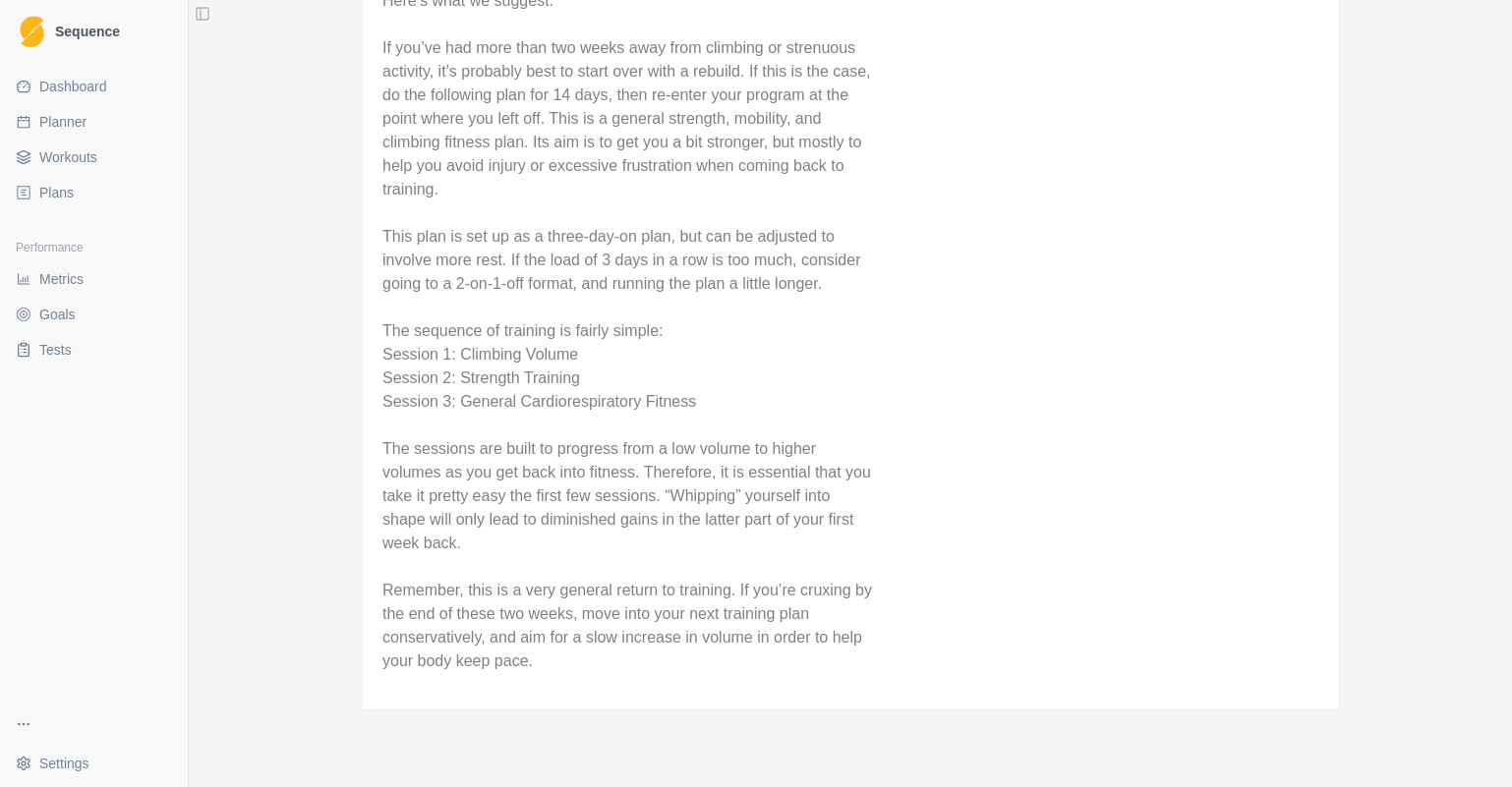 click on "Start Here: About the Plan   [DATE] It happens…you get sick, go on vacation, or just lose steam. It’s tough to know what to do. Where do I re-enter my program? Do I just start over at day one, week one? Or do I tough it out and just start back in, even though I’ve done nothing for a month?  Here’s what we suggest: If you’ve had more than two weeks away from climbing or strenuous activity, it’s probably best to start over with a rebuild. If this is the case, do the following plan for 14 days, then re-enter your program at the point where you left off. This is a general strength, mobility, and climbing fitness plan. Its aim is to get you a bit stronger, but mostly to help you avoid injury or excessive frustration when coming back to training.  This plan is set up as a three-day-on plan, but can be adjusted to involve more rest. If the load of 3 days in a row is too much, consider going to a 2-on-1-off format, and running the plan a little longer. The sequence of training is fairly simple:" at bounding box center [850, 242] 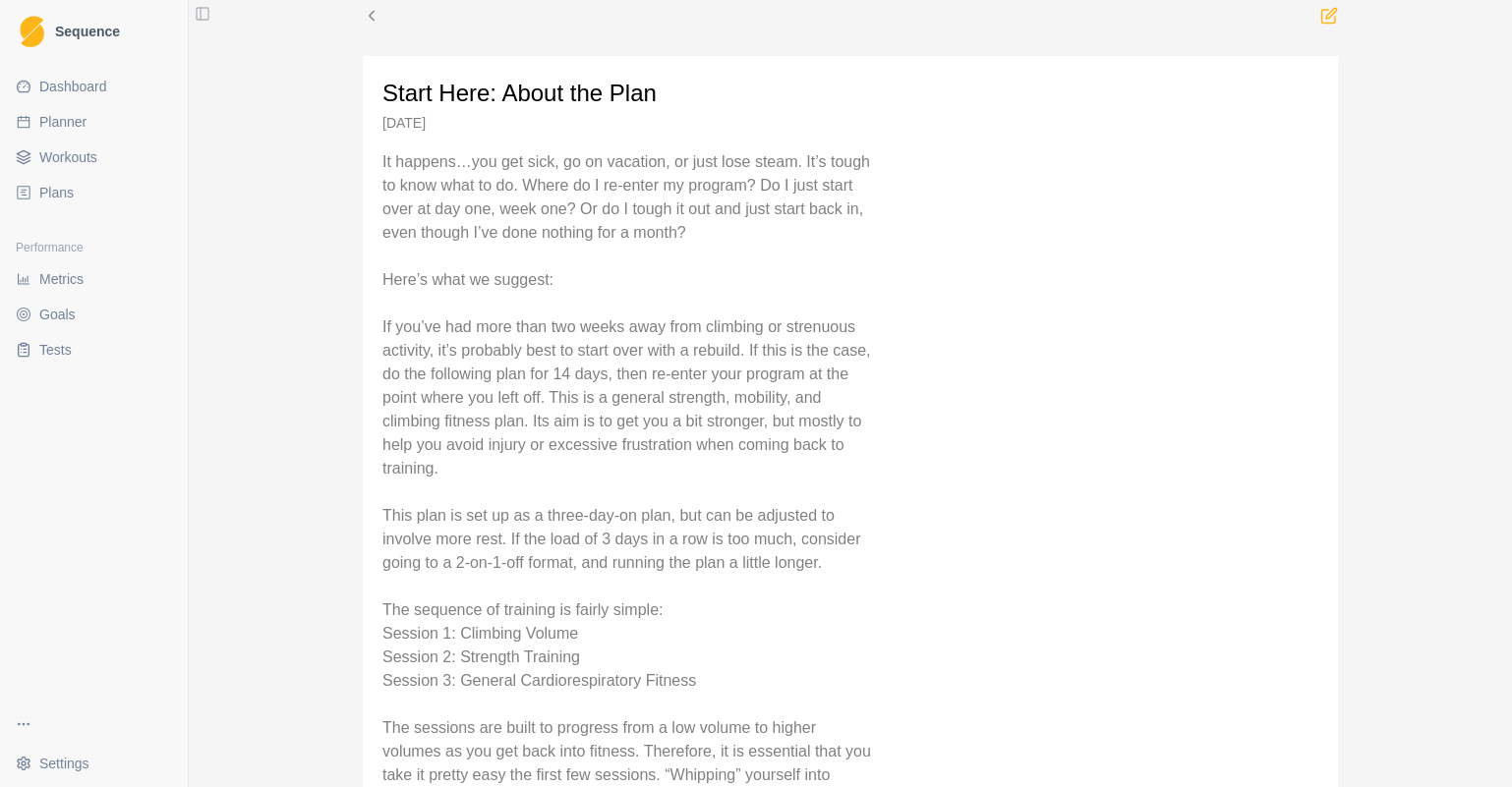 scroll, scrollTop: 0, scrollLeft: 0, axis: both 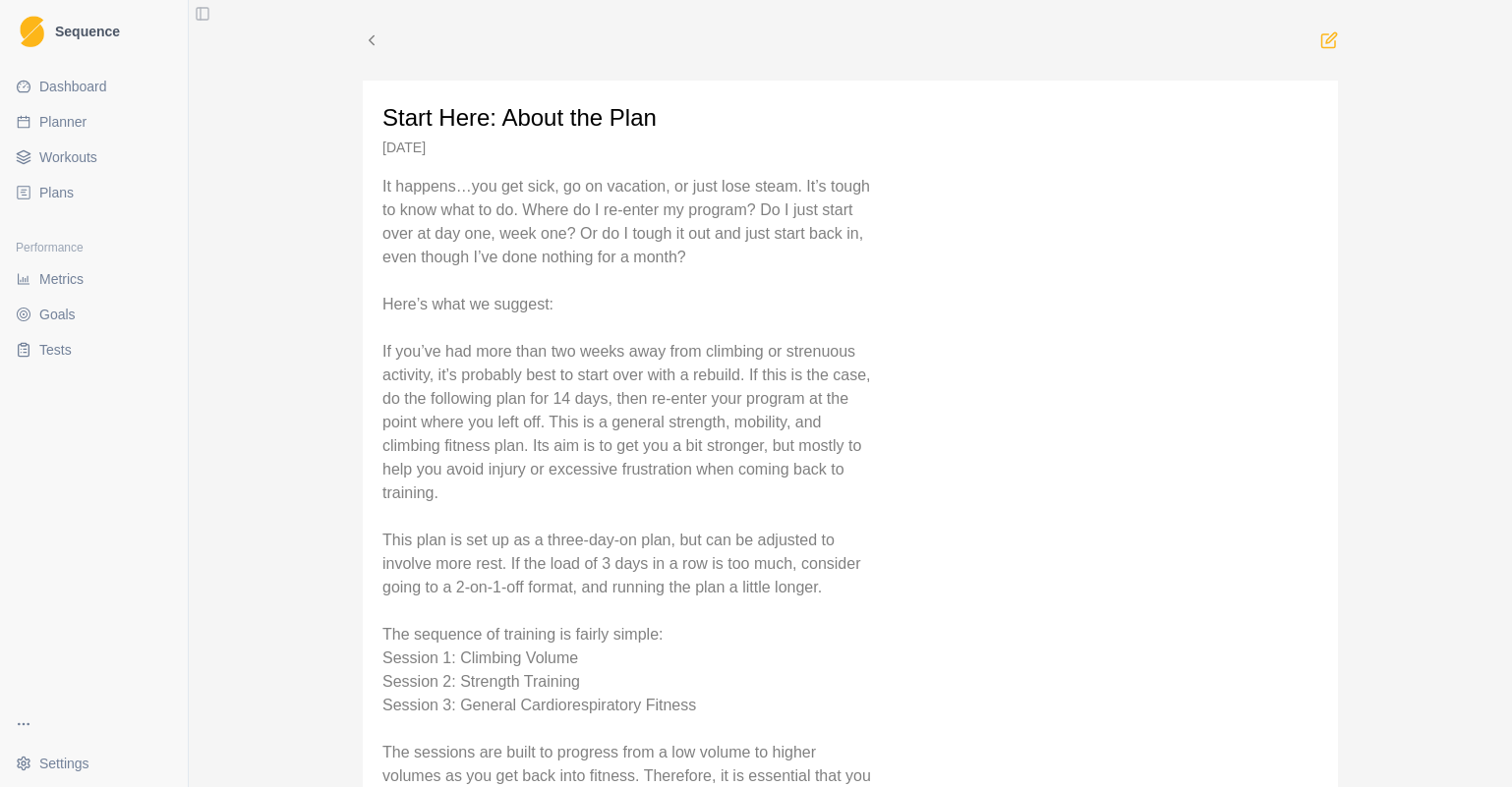 click 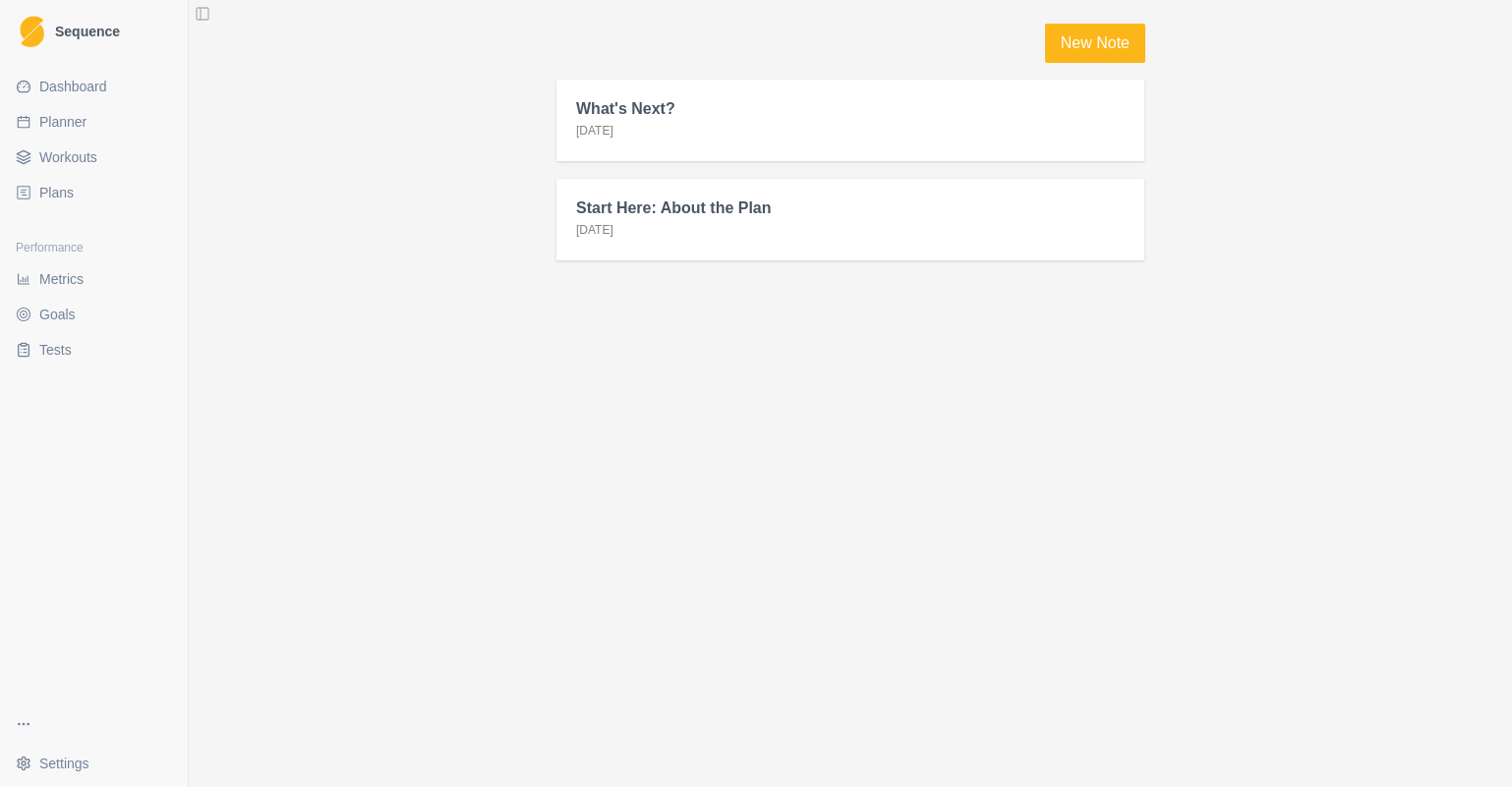 click on "Dashboard" at bounding box center [73, 86] 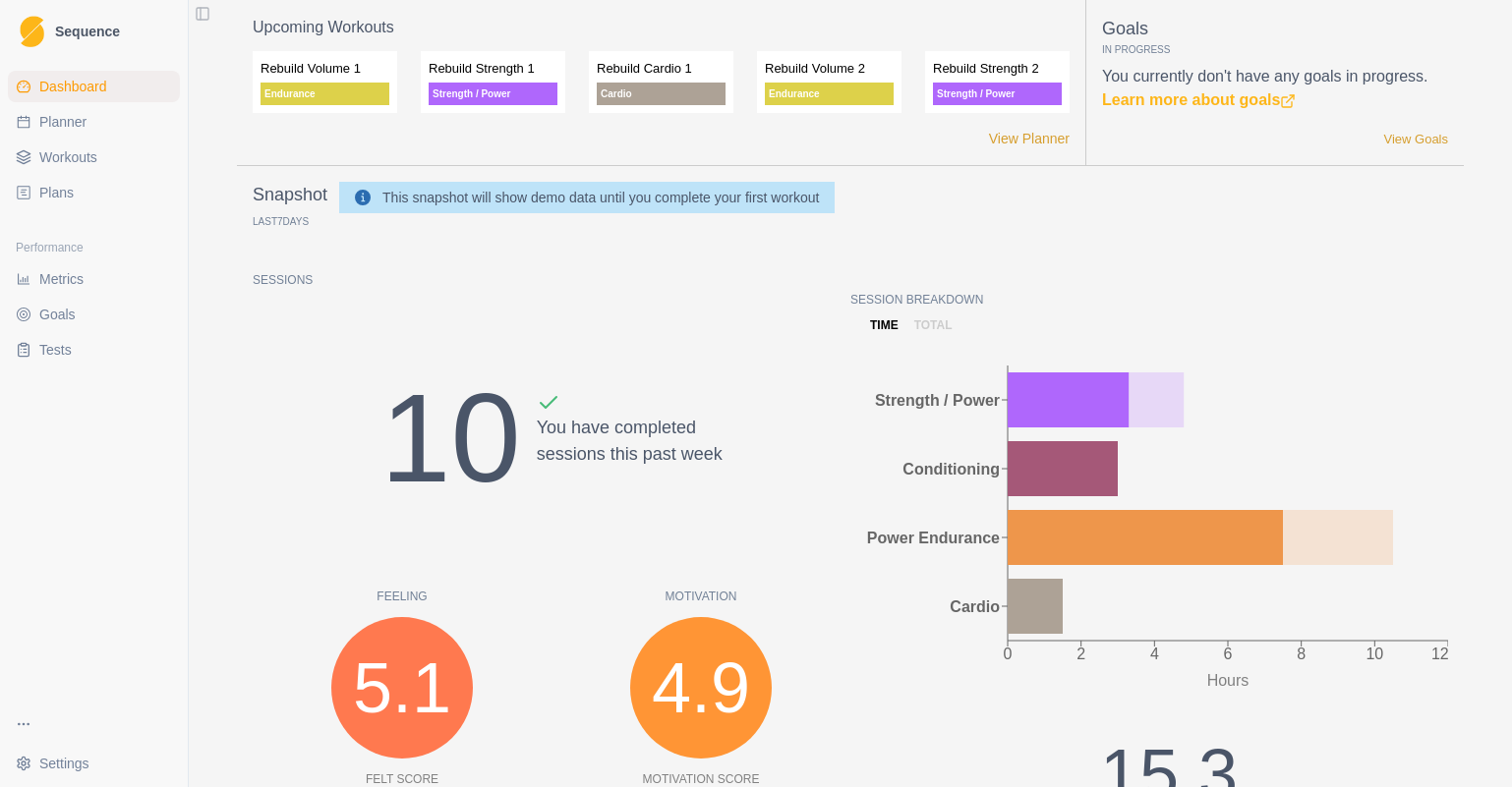 click on "Toggle Sidebar" at bounding box center [203, 14] 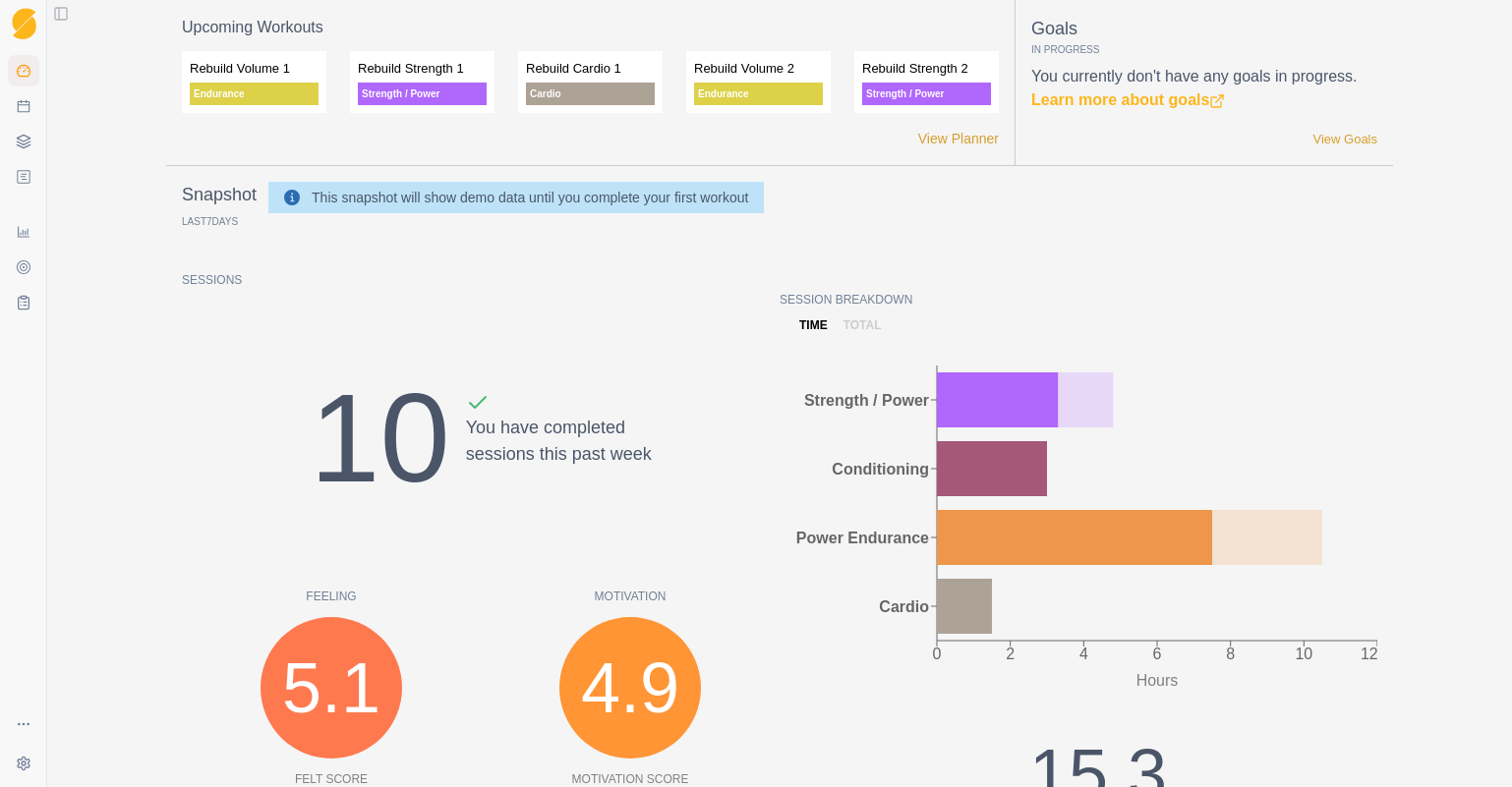 click on "Toggle Sidebar" at bounding box center (61, 14) 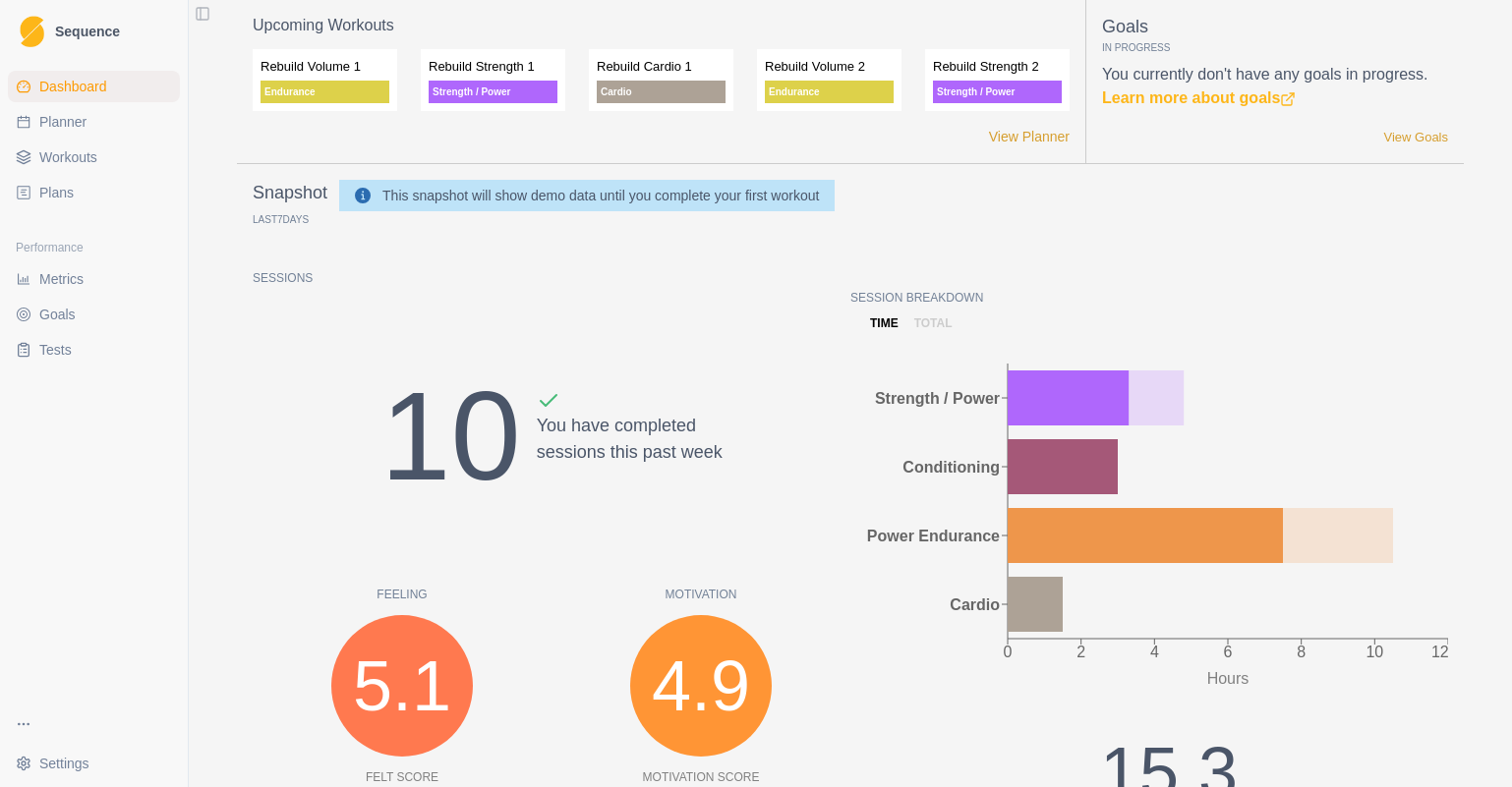 scroll, scrollTop: 0, scrollLeft: 0, axis: both 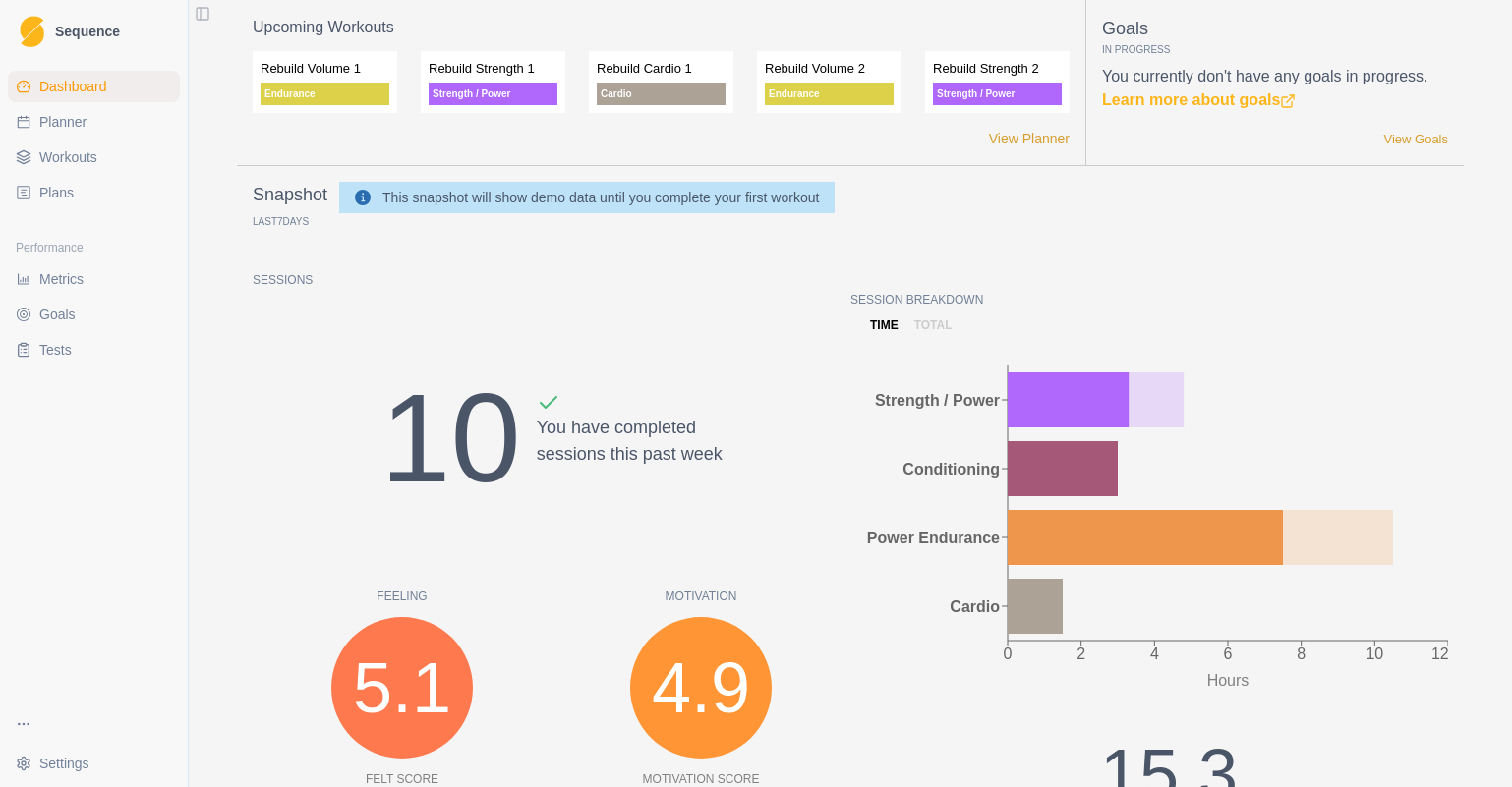 click on "Sequence Dashboard Planner Workouts Plans Performance Metrics Goals Tests Settings Toggle Sidebar Upcoming Workouts Rebuild Volume 1 Endurance Rebuild Strength 1 Strength / Power Rebuild Cardio 1 Cardio Rebuild Volume 2 Endurance Rebuild Strength 2 Strength / Power View Planner Goals In Progress You currently don't have any goals in progress.   Learn more about goals  View Goals Snapshot Last  7  Days This snapshot will show demo data until you complete your first workout Sessions 10 You have completed     sessions this past week Feeling 5.1 Felt Score +0.6  from last week Motivation 4.9 Motivation Score +0.4  from last week Performance 4.4 Performance Score -0.6  from last week RPE 5.1 RPE Score +0.9  from last week Session Breakdown time total 0 2 4 6 8 10 12 Hours Strength / Power Conditioning Power Endurance Cardio 15.3 Hours -0.2  from last week 0 Days on Rock 3 Rest days Recent Milestones You currently haven't recorded any Milestones.   Learn more about Milestones  View Milestones" at bounding box center [756, 393] 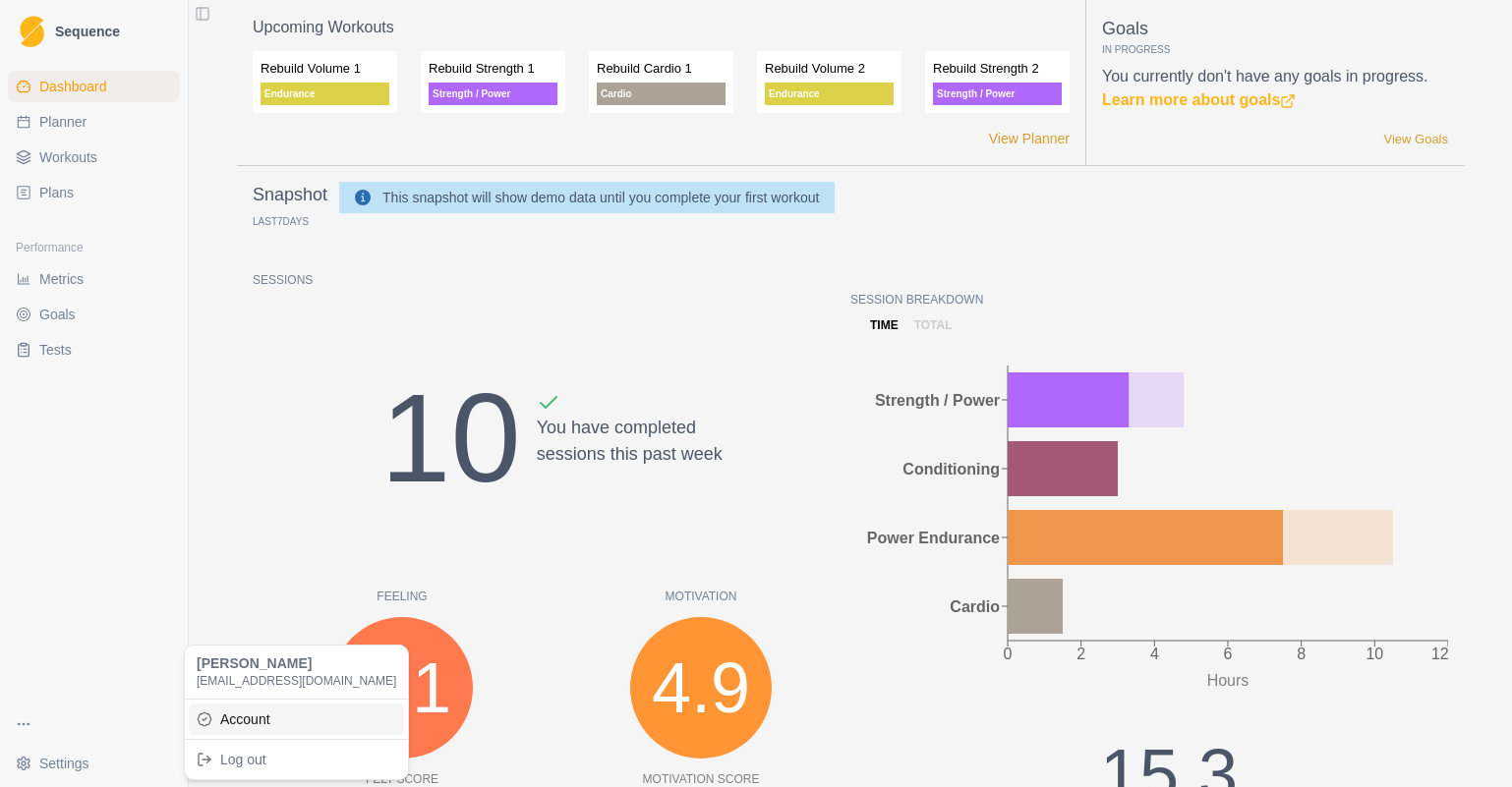 click on "Account" at bounding box center [296, 719] 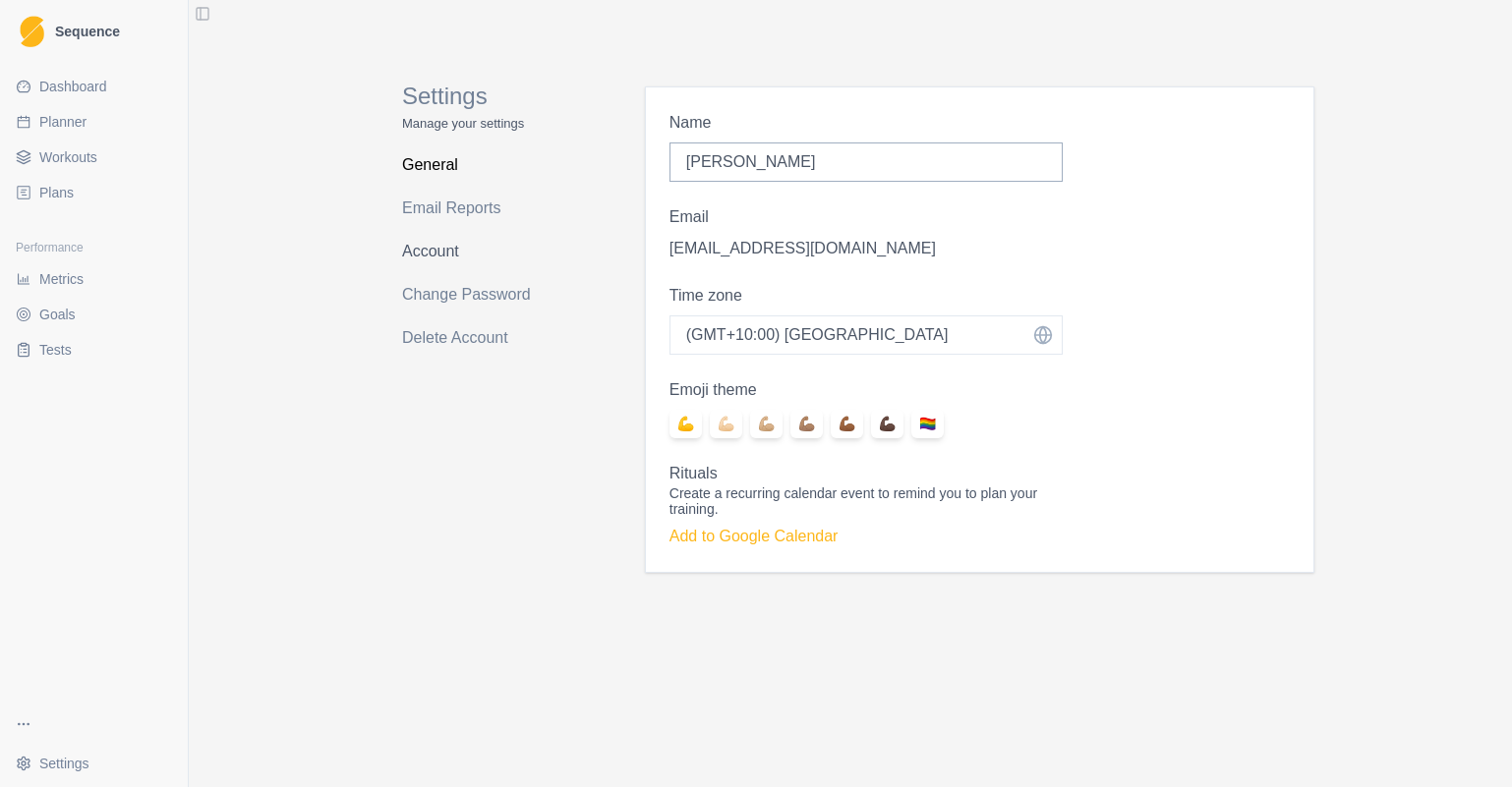 click on "Account" at bounding box center [480, 252] 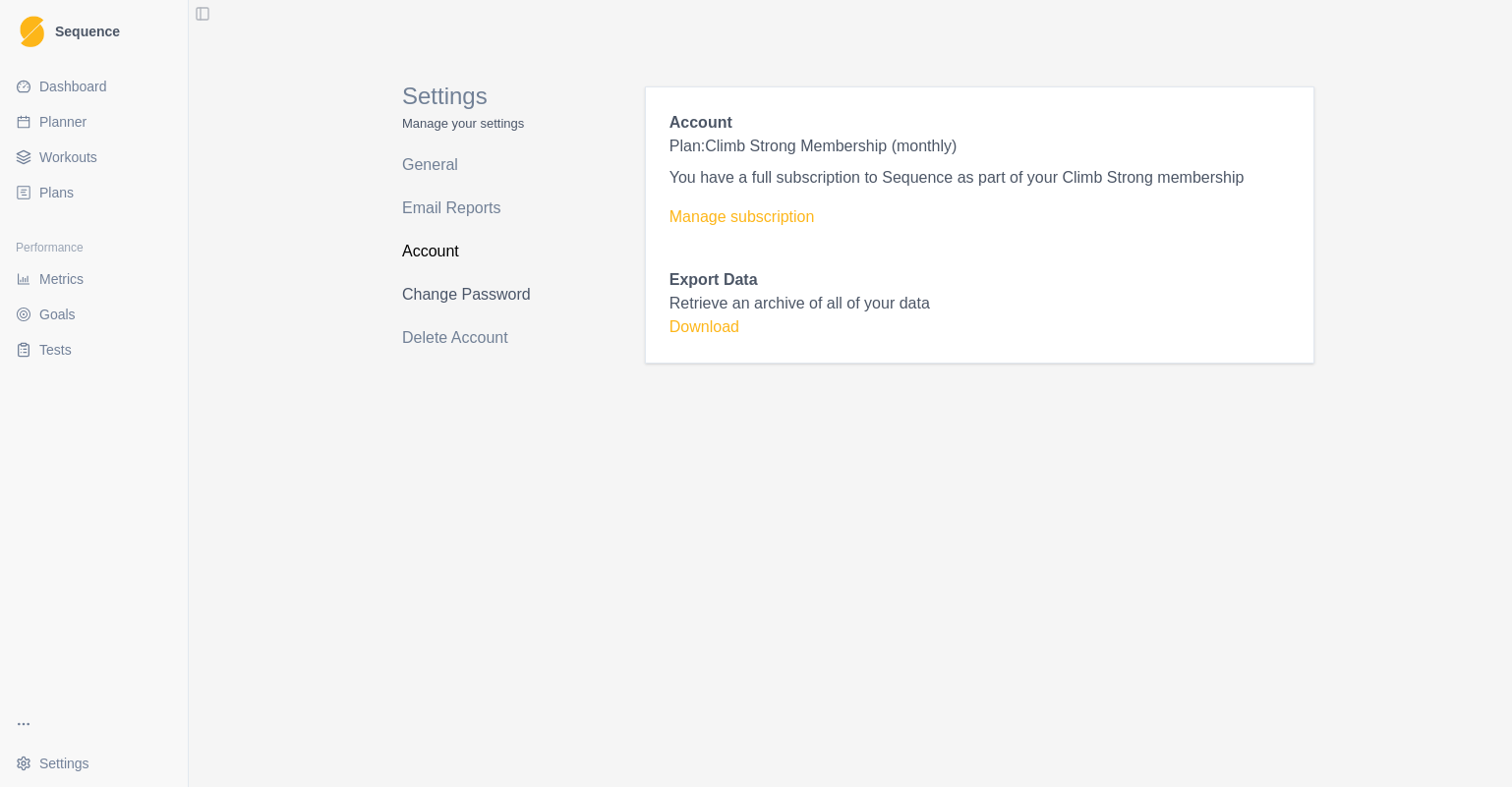 click on "Change Password" at bounding box center [480, 295] 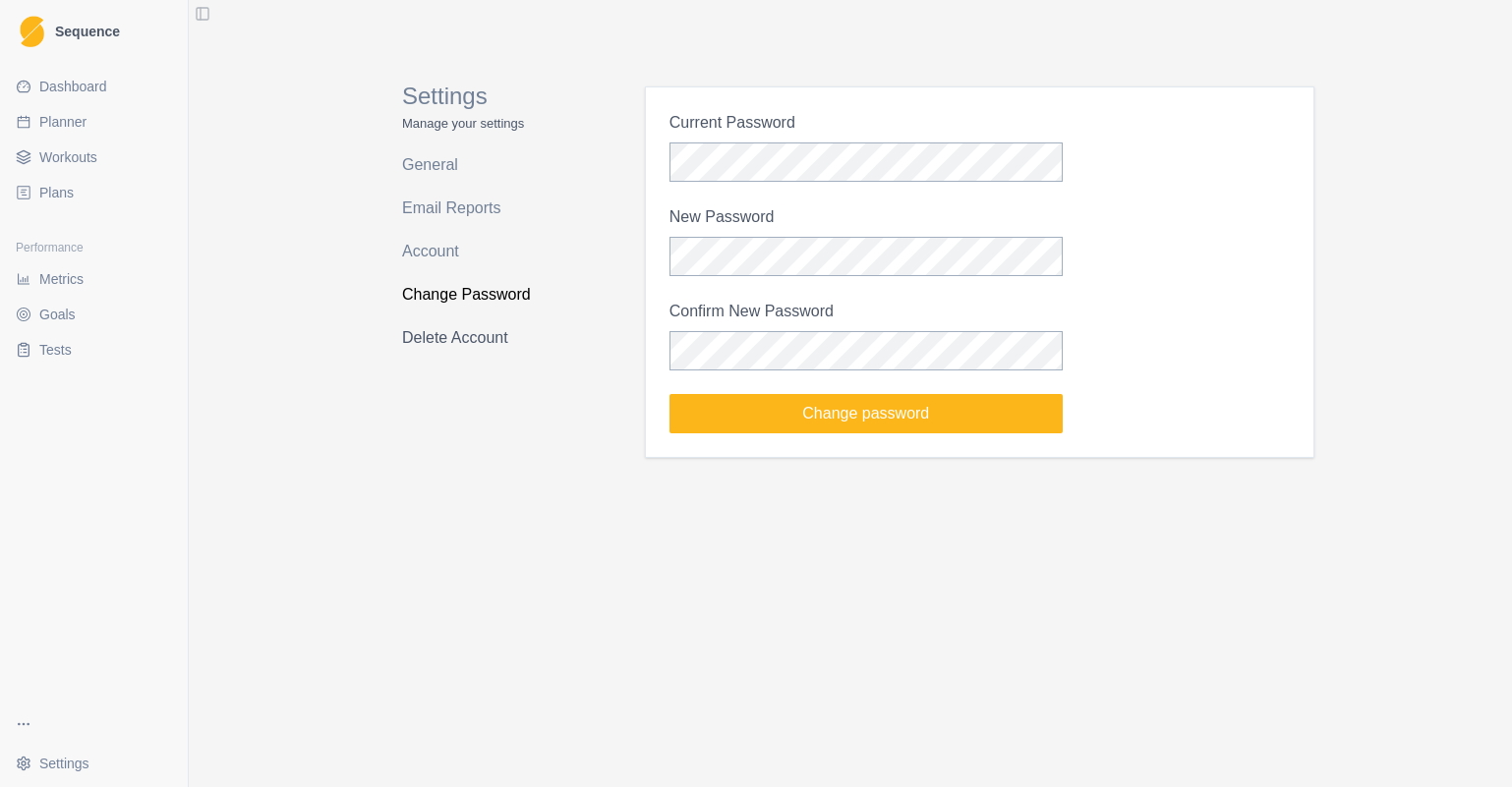 click on "Delete Account" at bounding box center [480, 338] 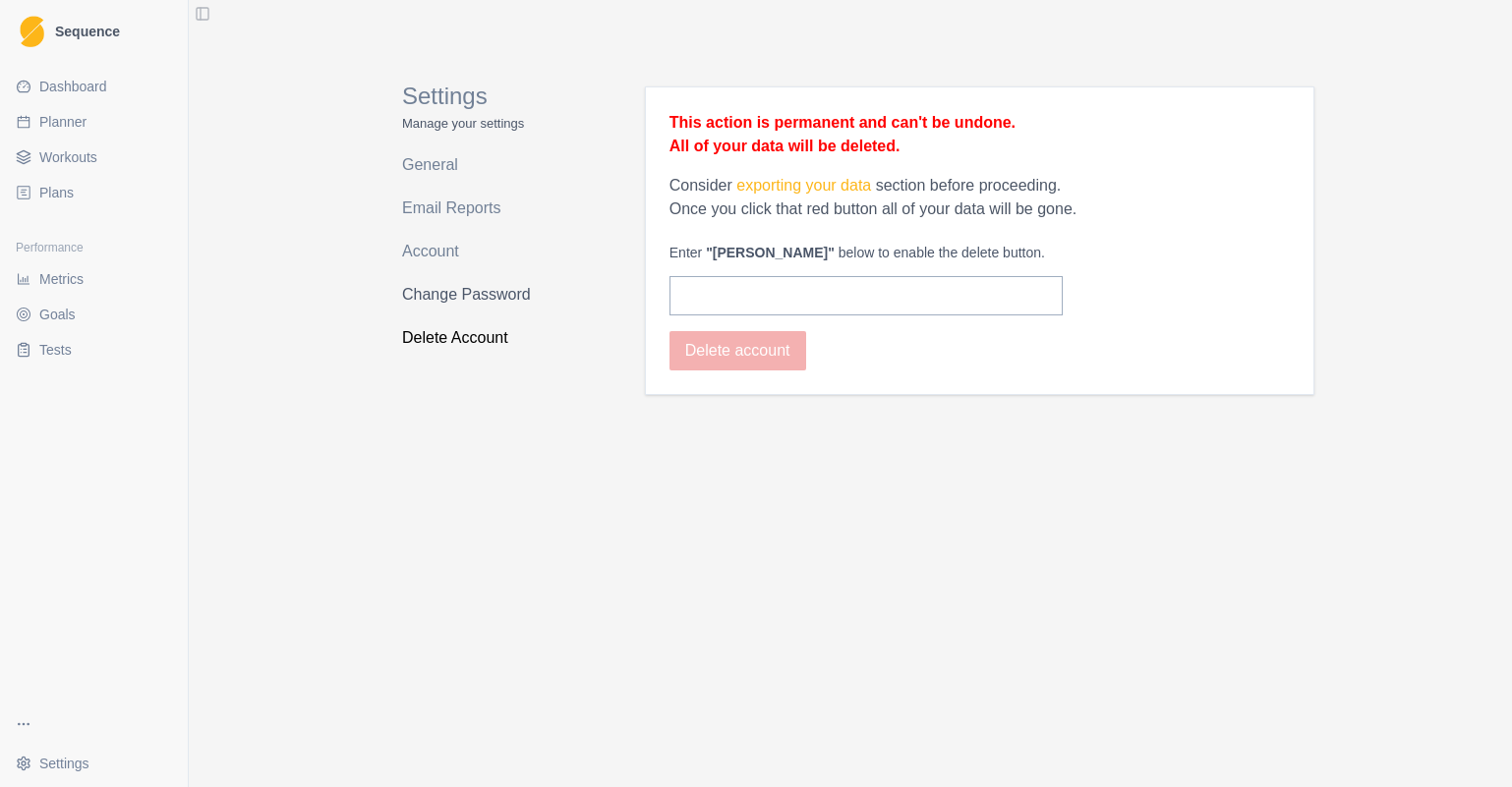 click on "Change Password" at bounding box center (480, 295) 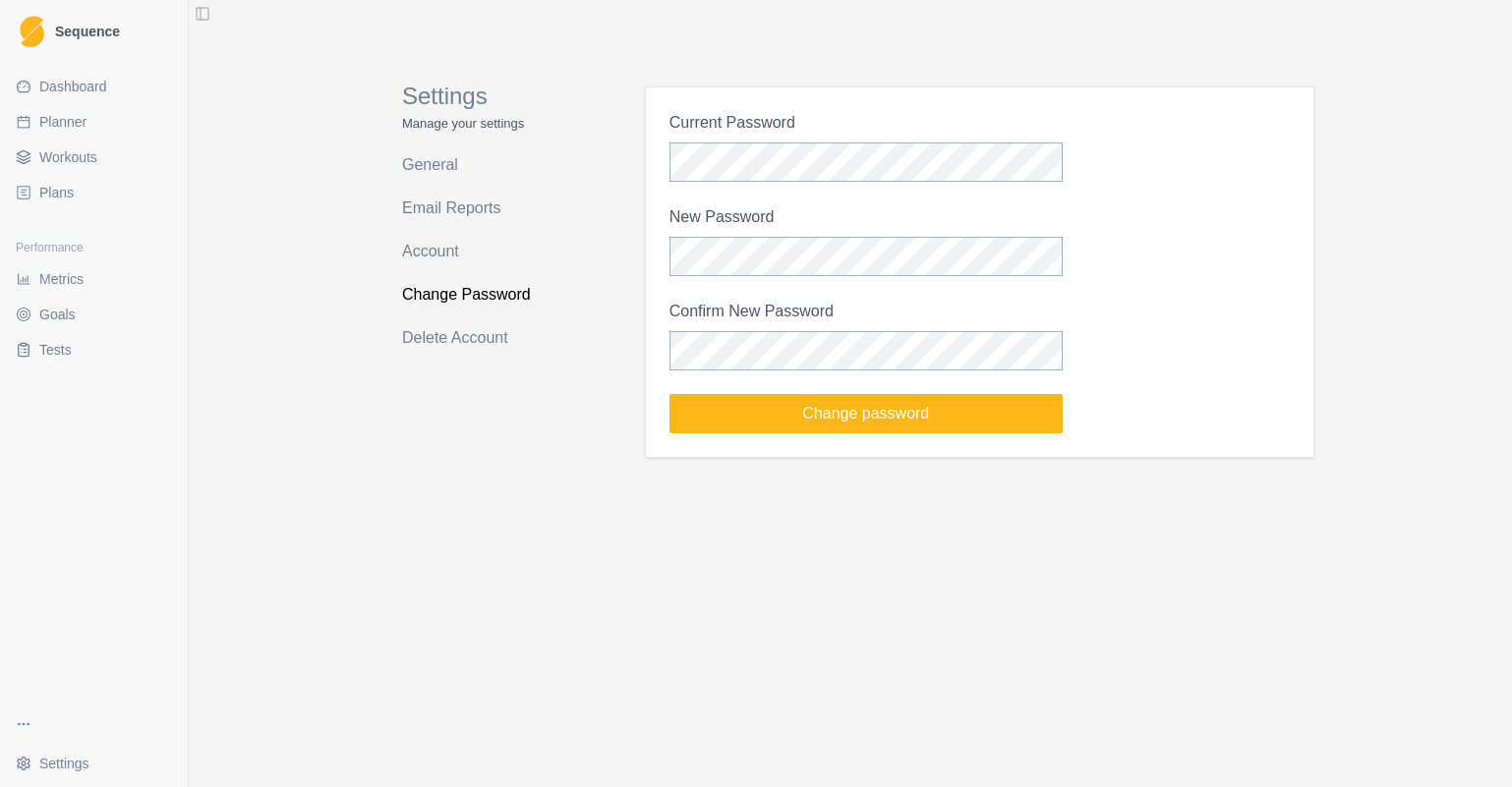 click on "Settings Manage your settings General Email Reports Account Change Password Delete Account" at bounding box center (480, 249) 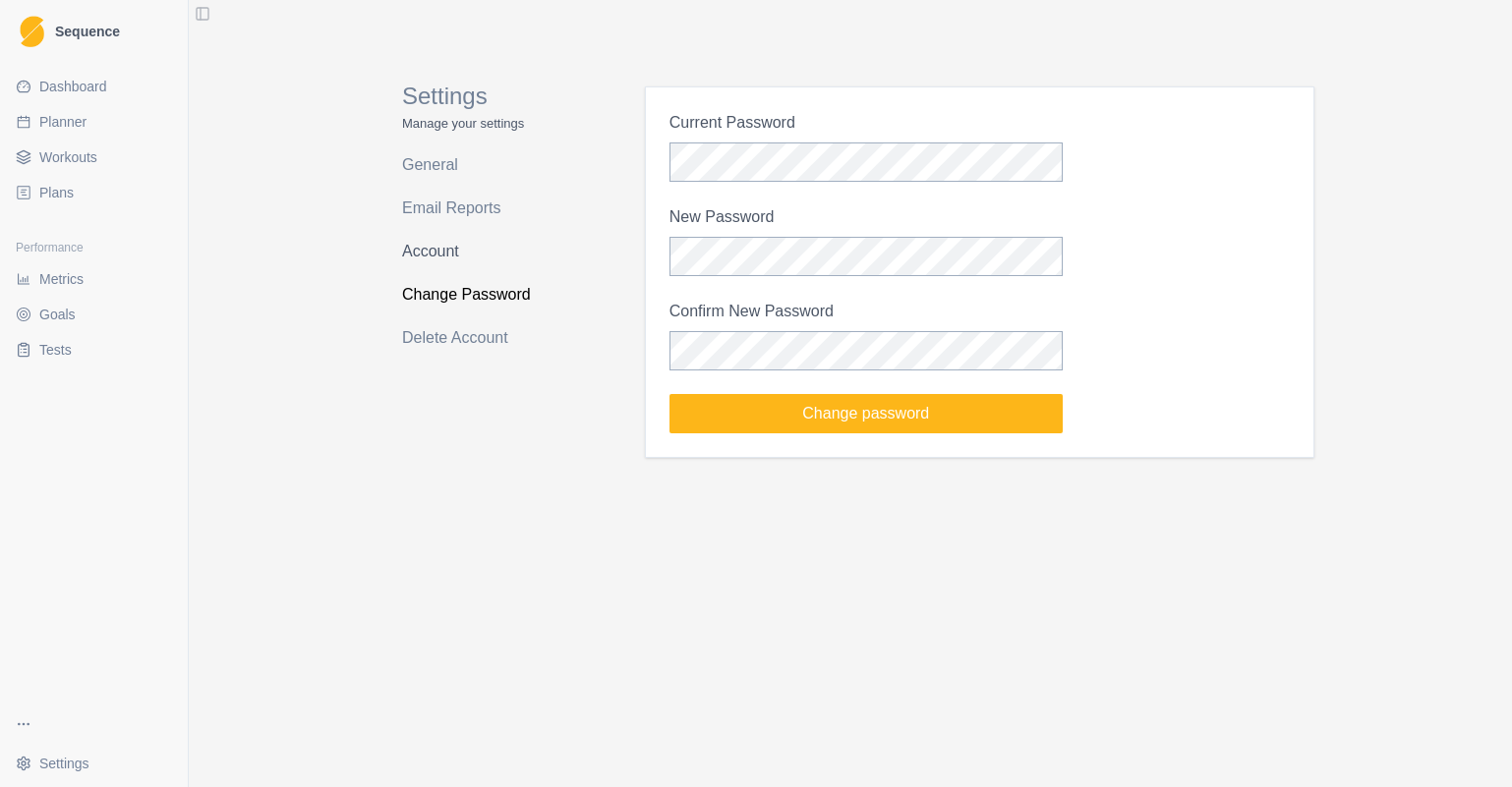 click on "Account" at bounding box center [480, 252] 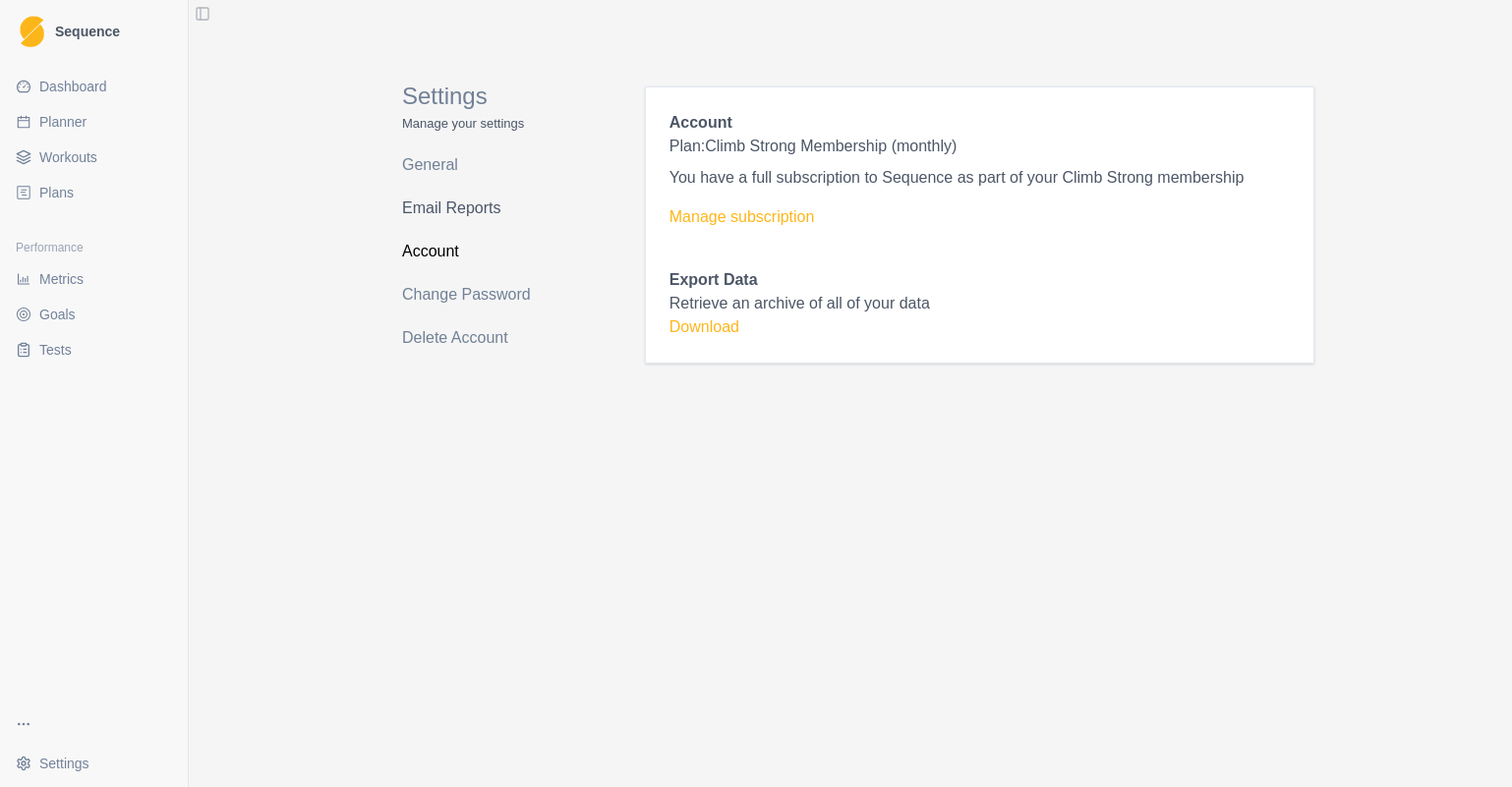 click on "Email Reports" at bounding box center [480, 208] 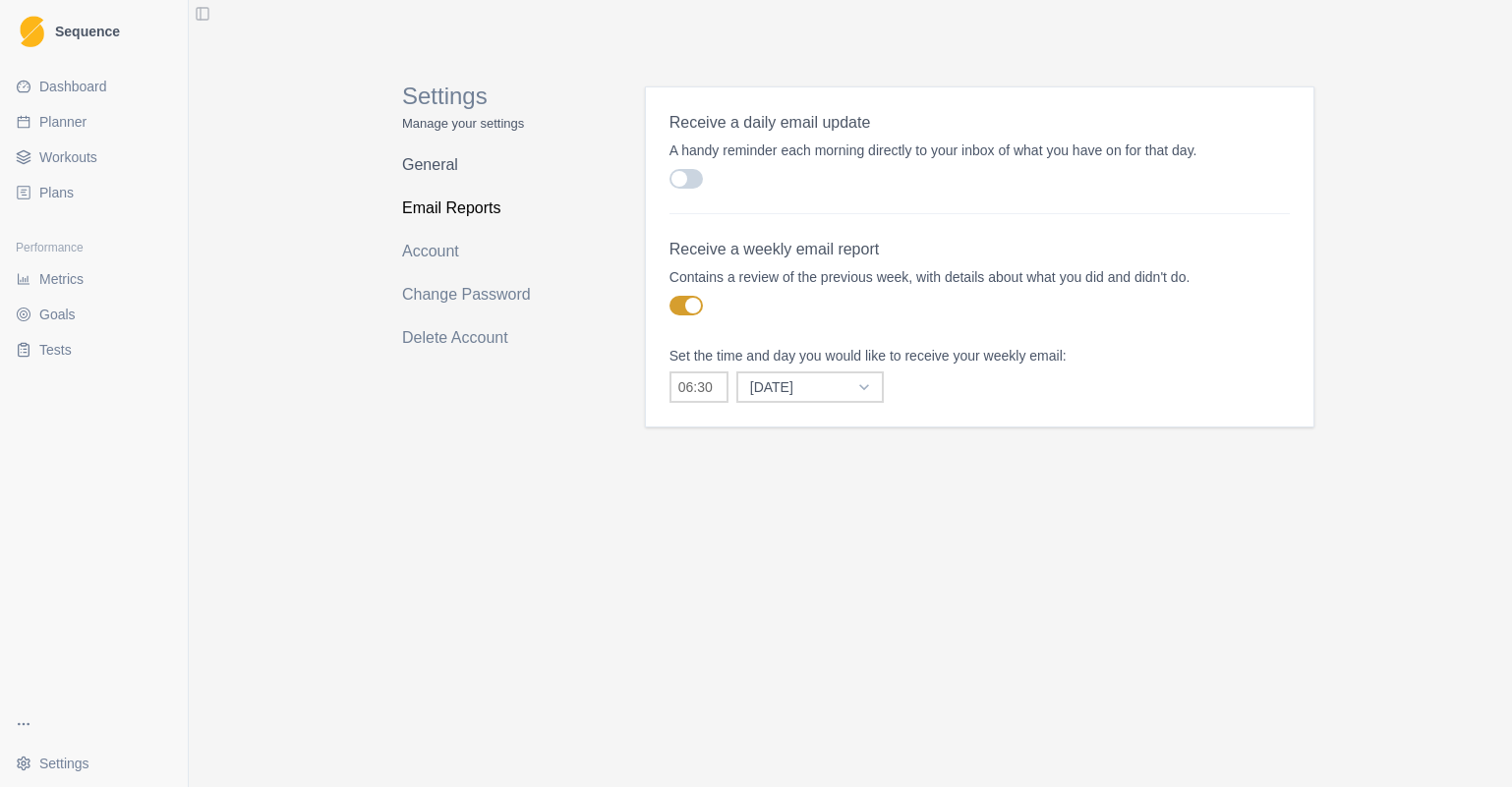 click on "General" at bounding box center [480, 165] 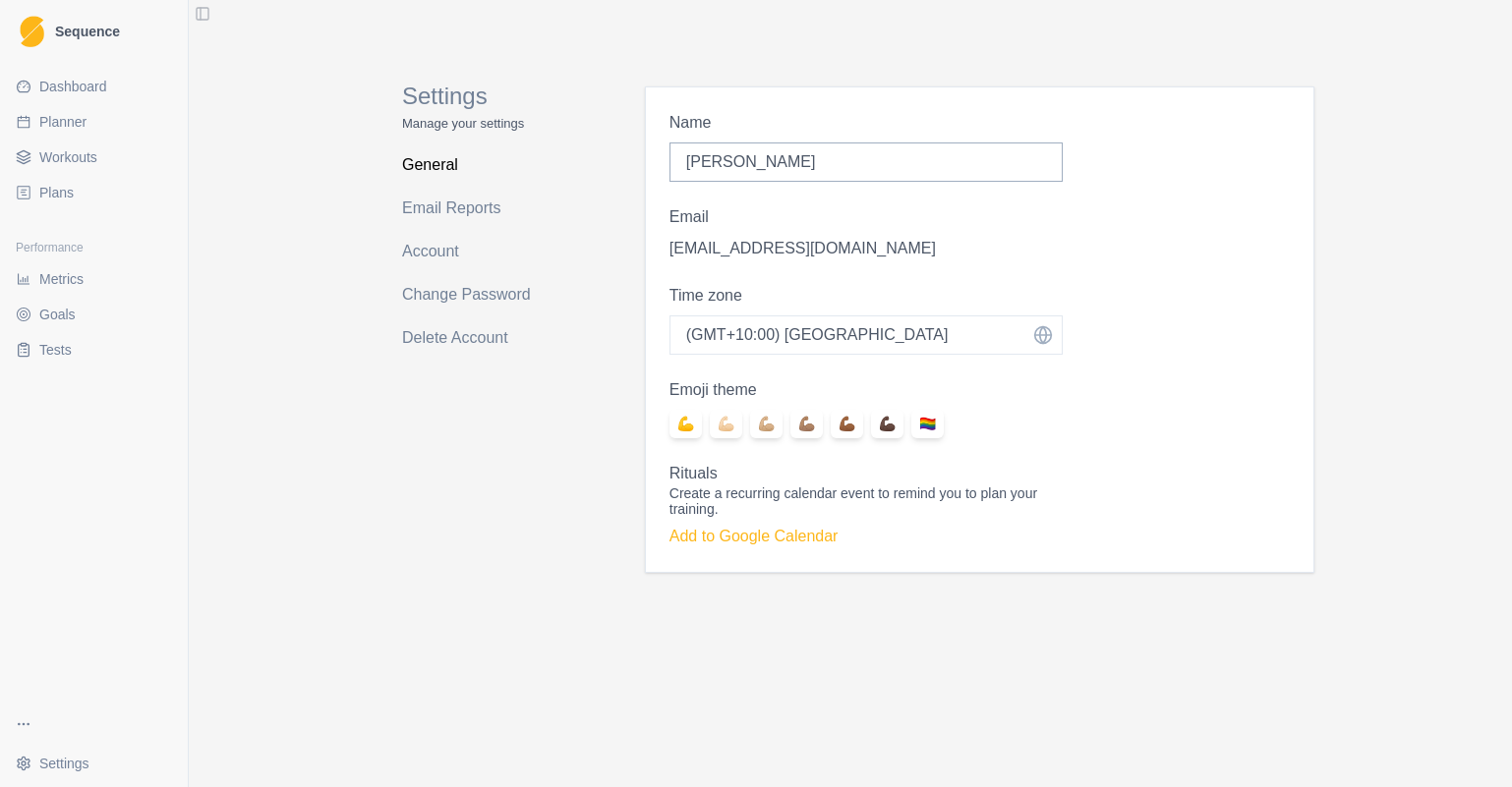 drag, startPoint x: 234, startPoint y: 141, endPoint x: 219, endPoint y: 125, distance: 21.931712 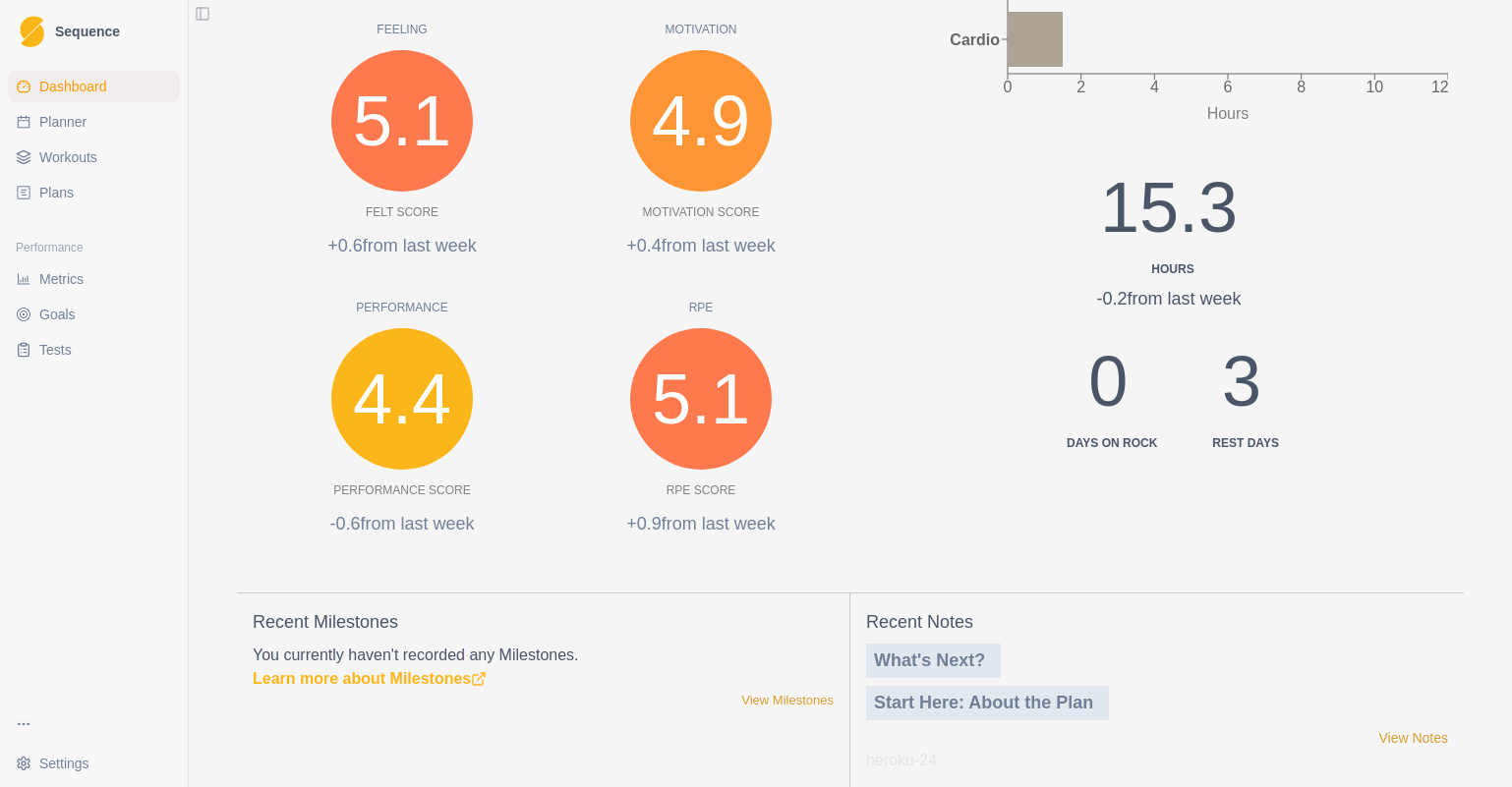 scroll, scrollTop: 542, scrollLeft: 0, axis: vertical 